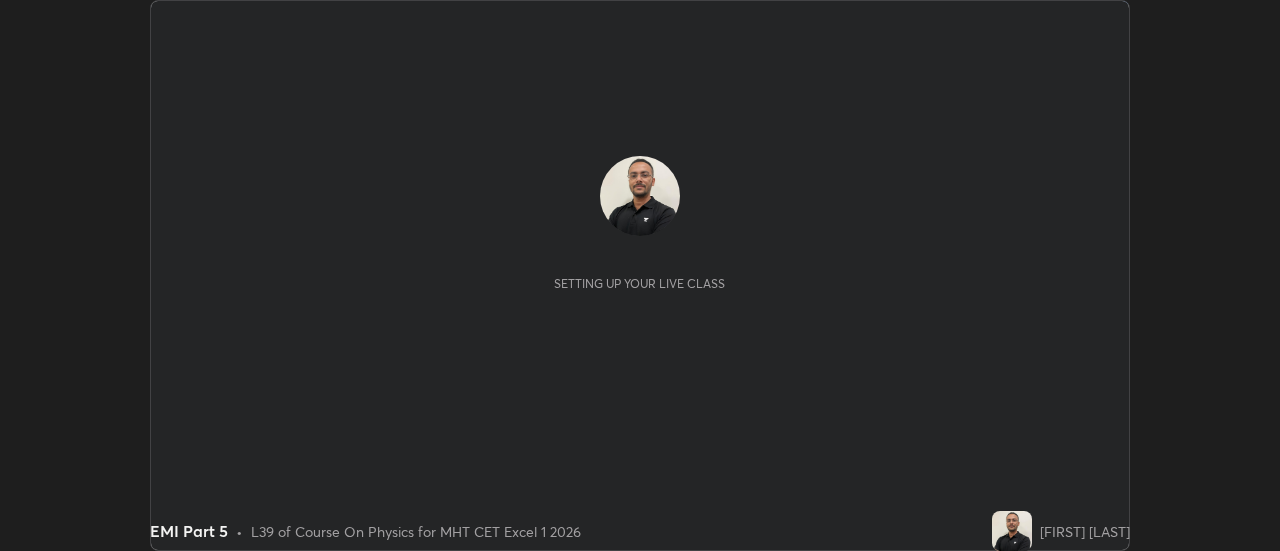 scroll, scrollTop: 0, scrollLeft: 0, axis: both 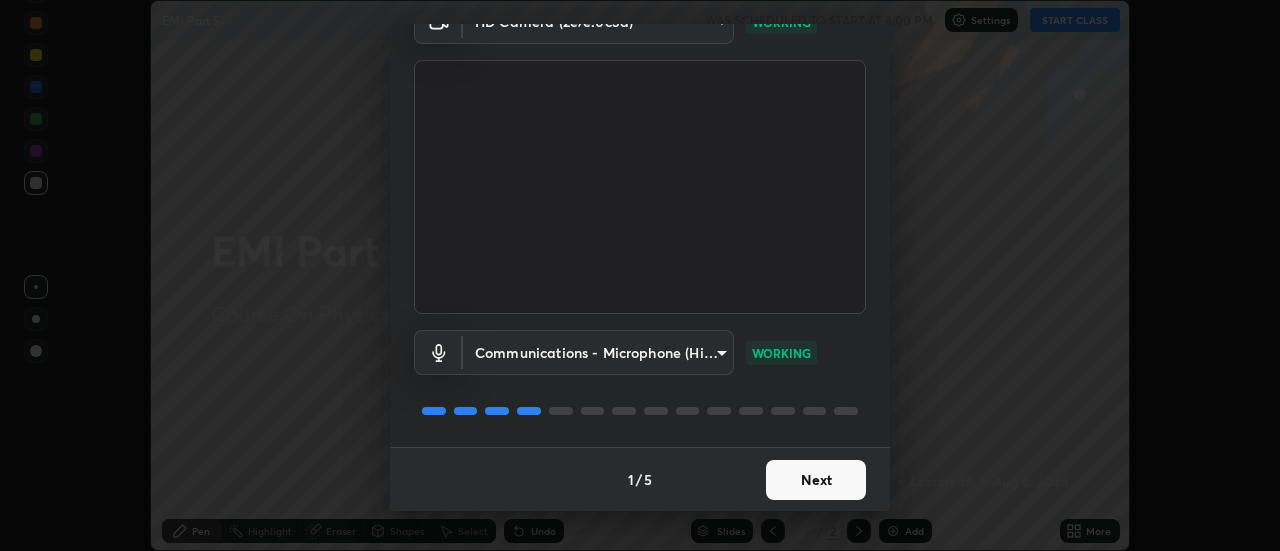 click on "Next" at bounding box center [816, 480] 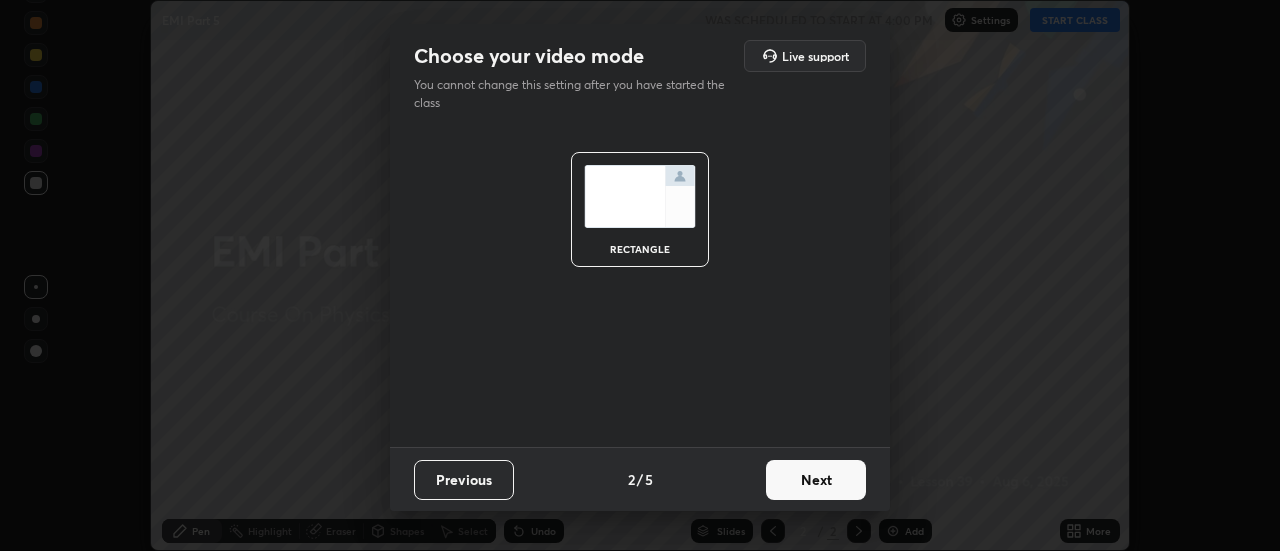 scroll, scrollTop: 0, scrollLeft: 0, axis: both 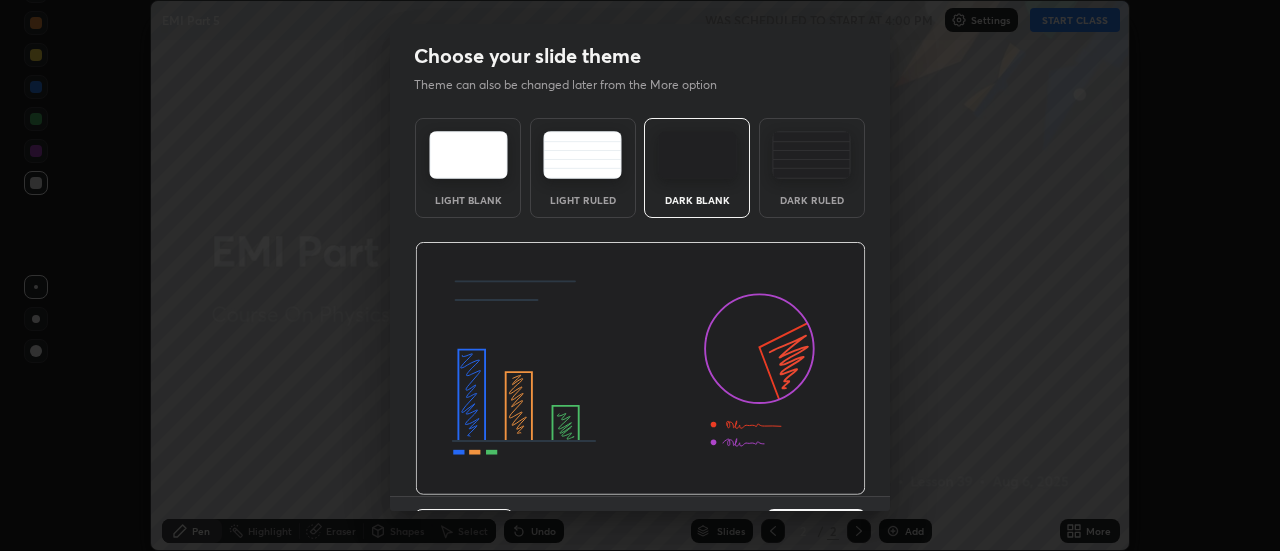click at bounding box center (640, 369) 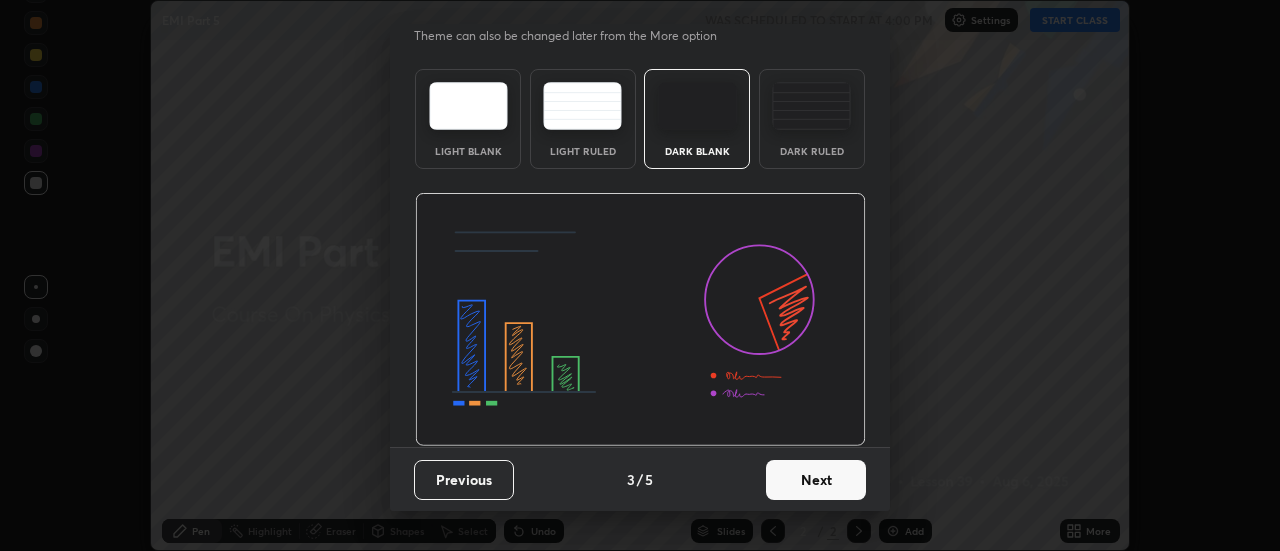 click on "Next" at bounding box center [816, 480] 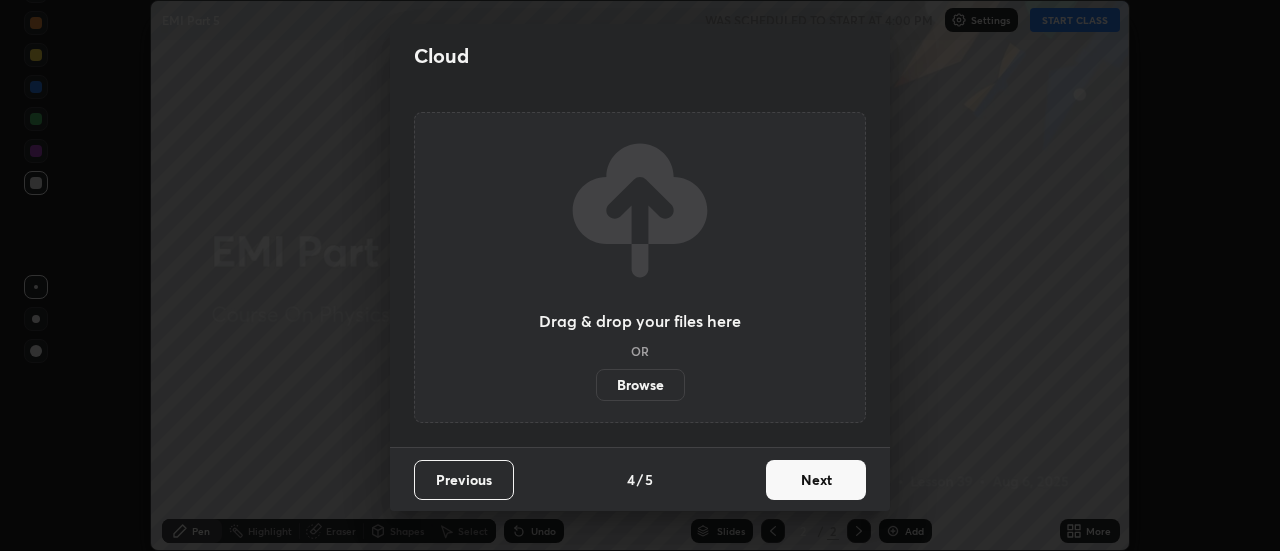 scroll, scrollTop: 0, scrollLeft: 0, axis: both 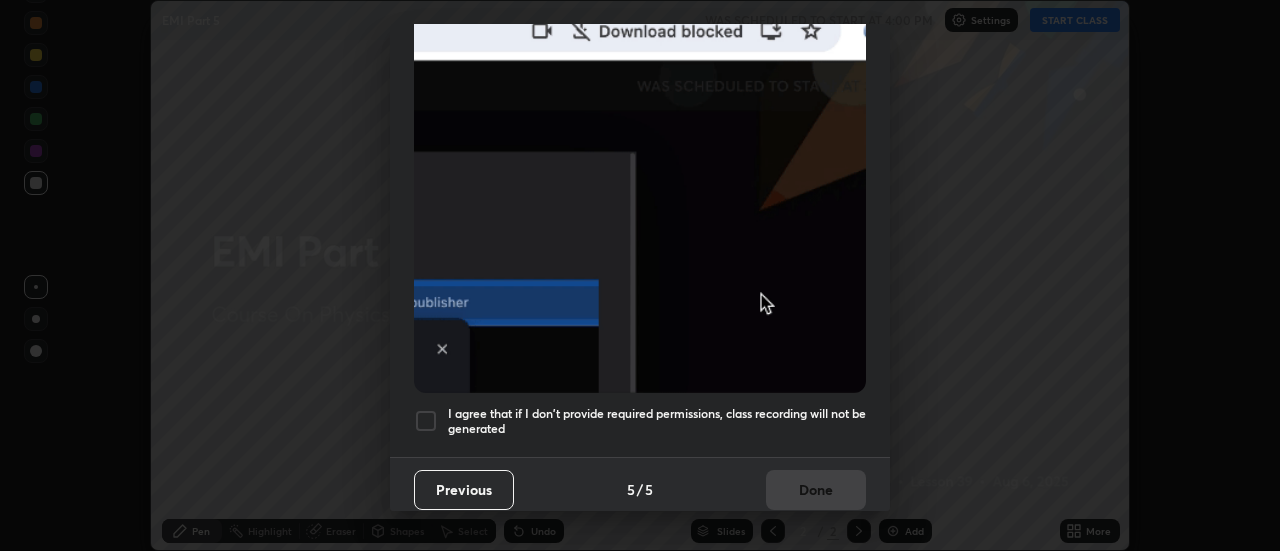 click on "I agree that if I don't provide required permissions, class recording will not be generated" at bounding box center [657, 421] 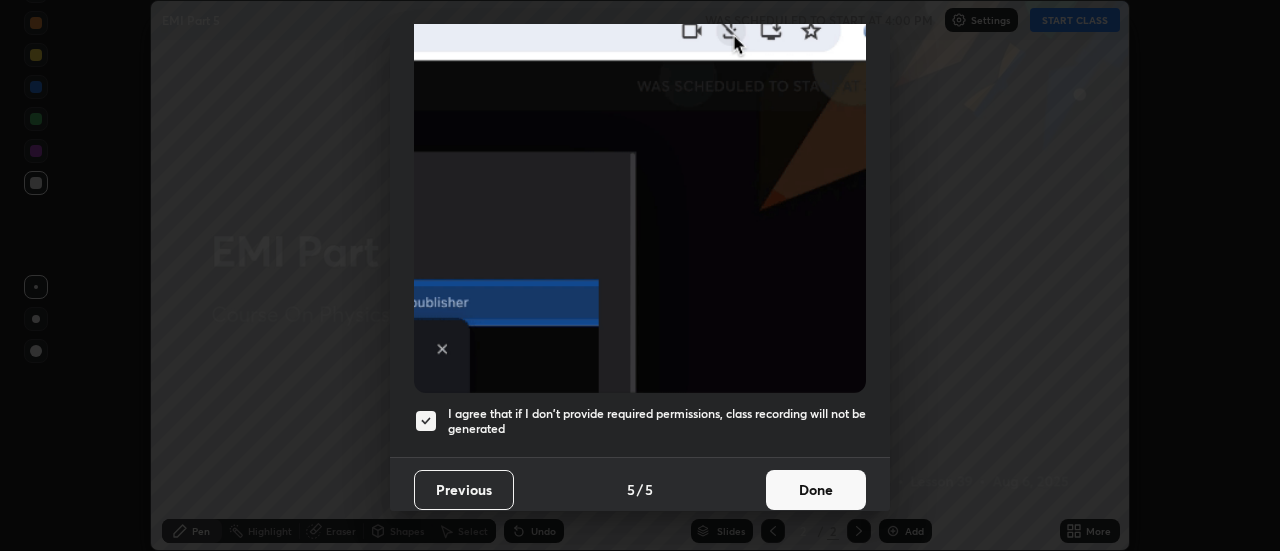 click on "Done" at bounding box center (816, 490) 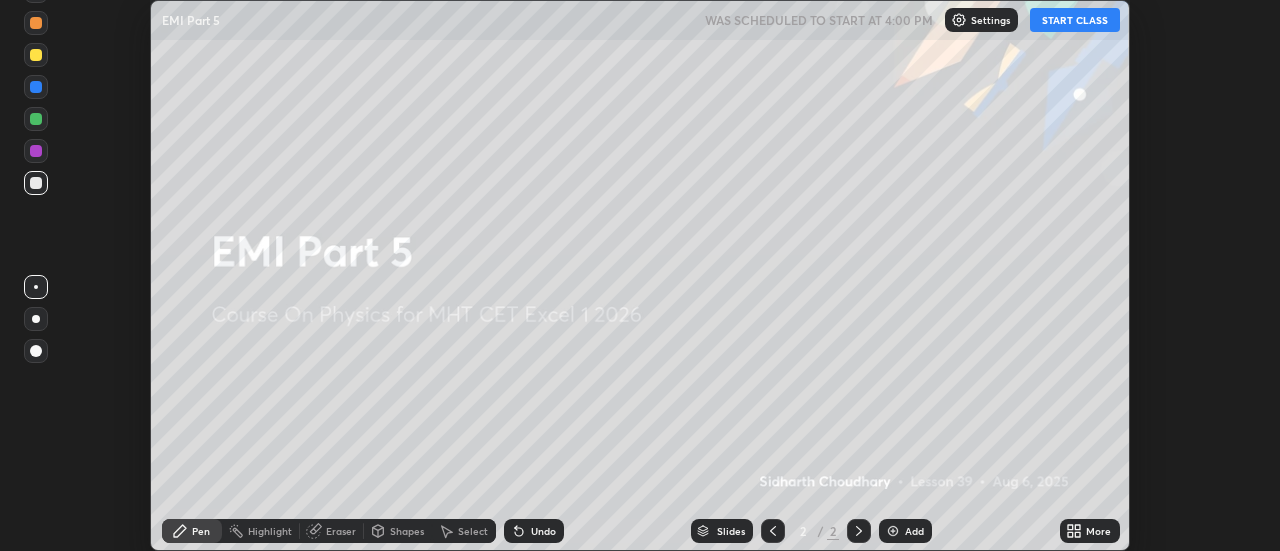 click on "START CLASS" at bounding box center [1075, 20] 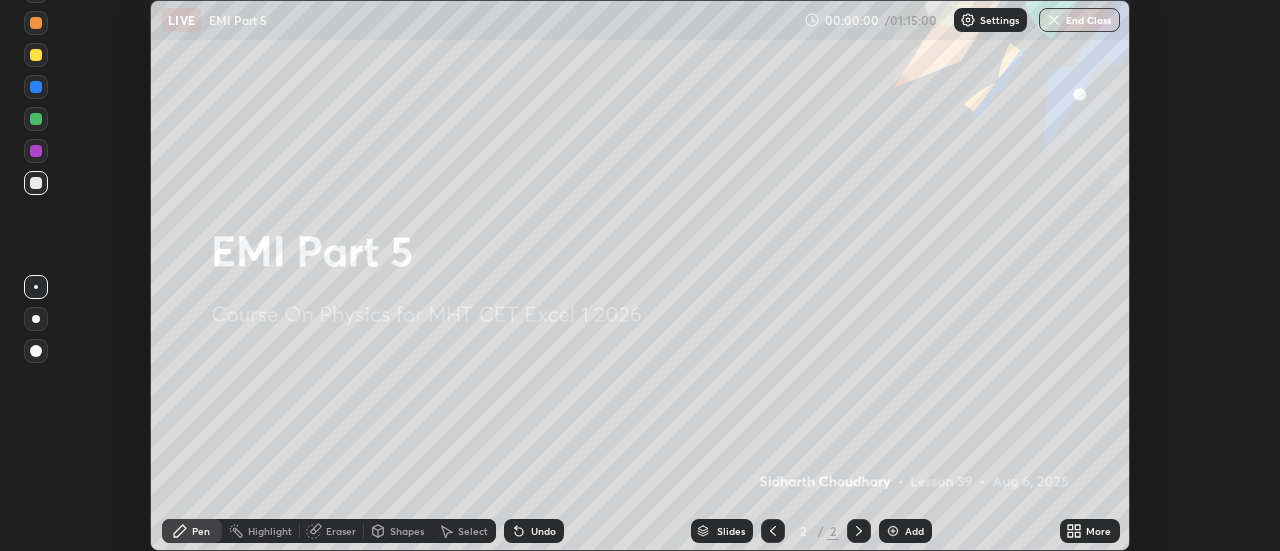 click 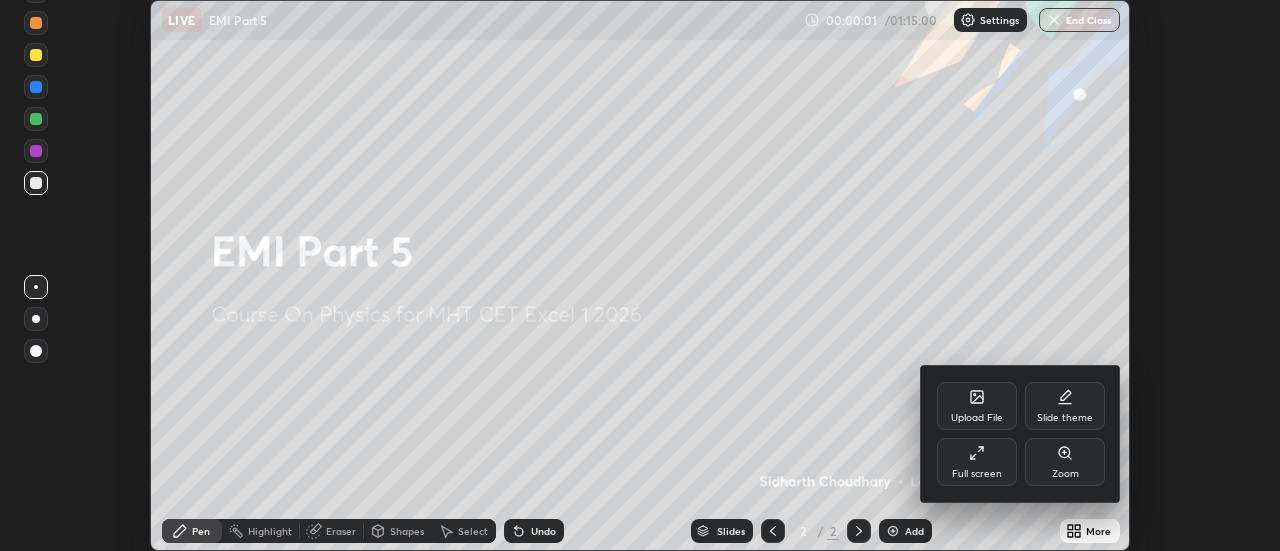 click on "Full screen" at bounding box center [977, 462] 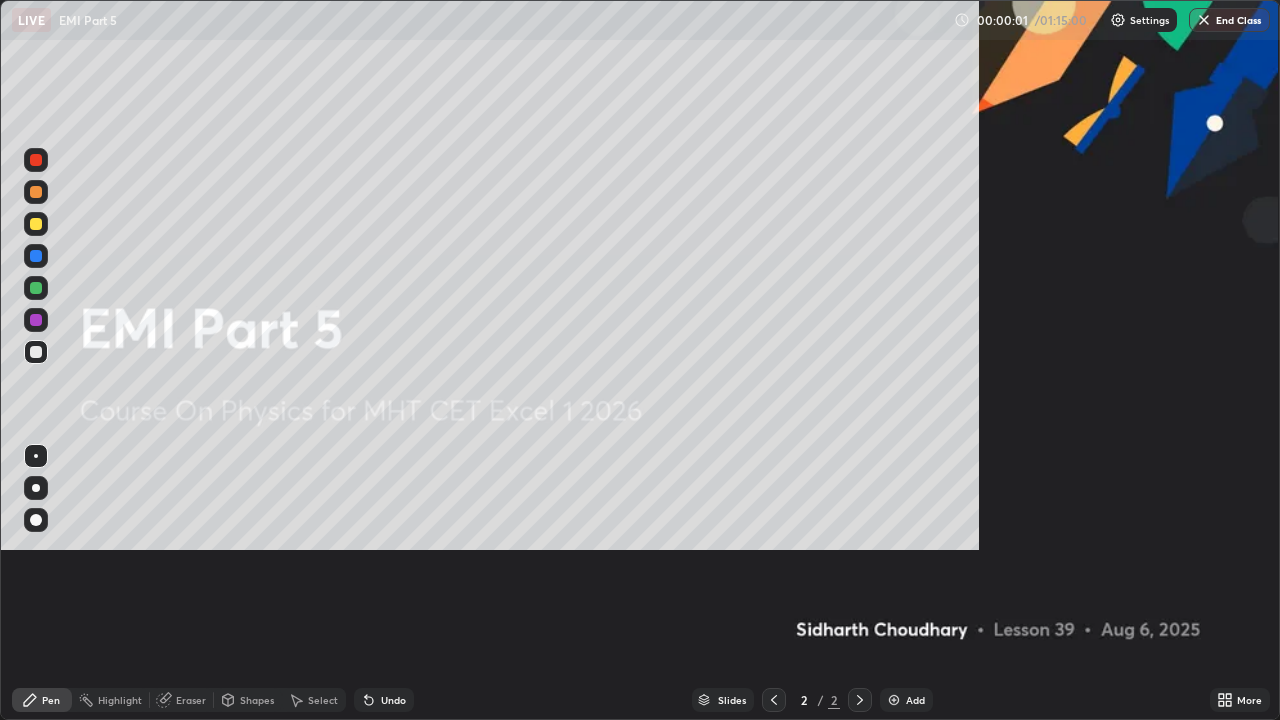 scroll, scrollTop: 99280, scrollLeft: 98720, axis: both 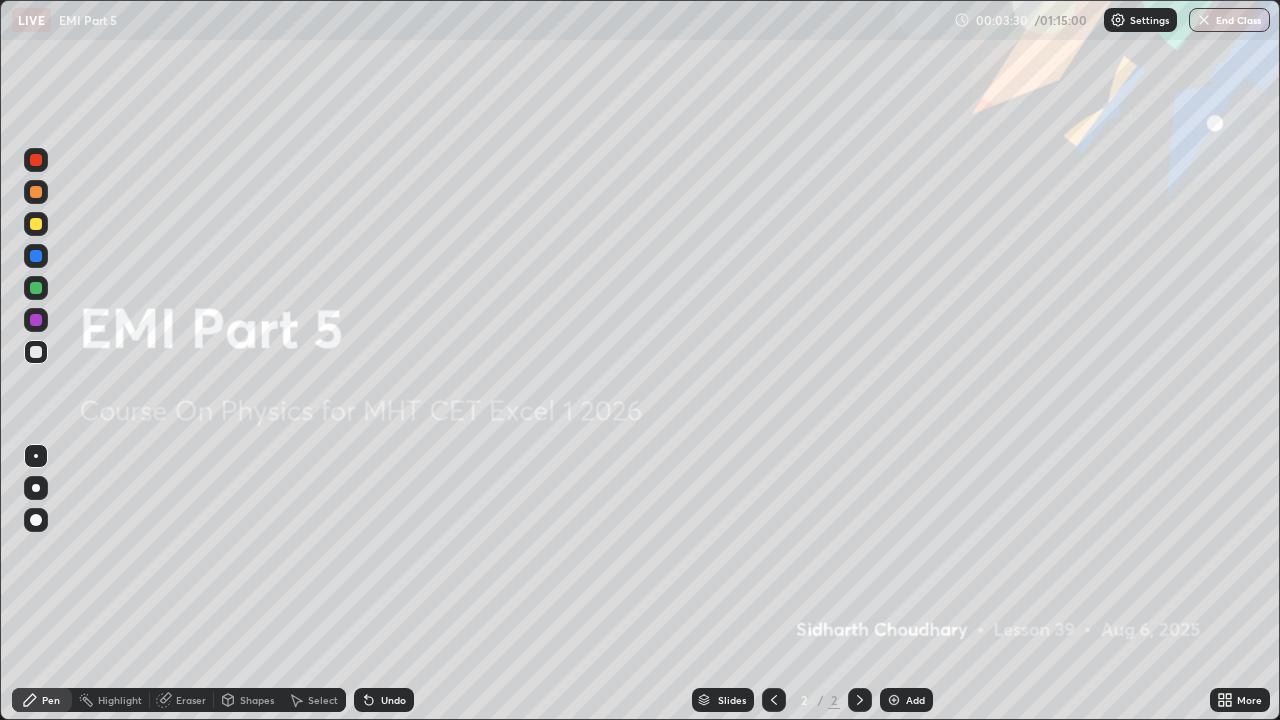 click at bounding box center (894, 700) 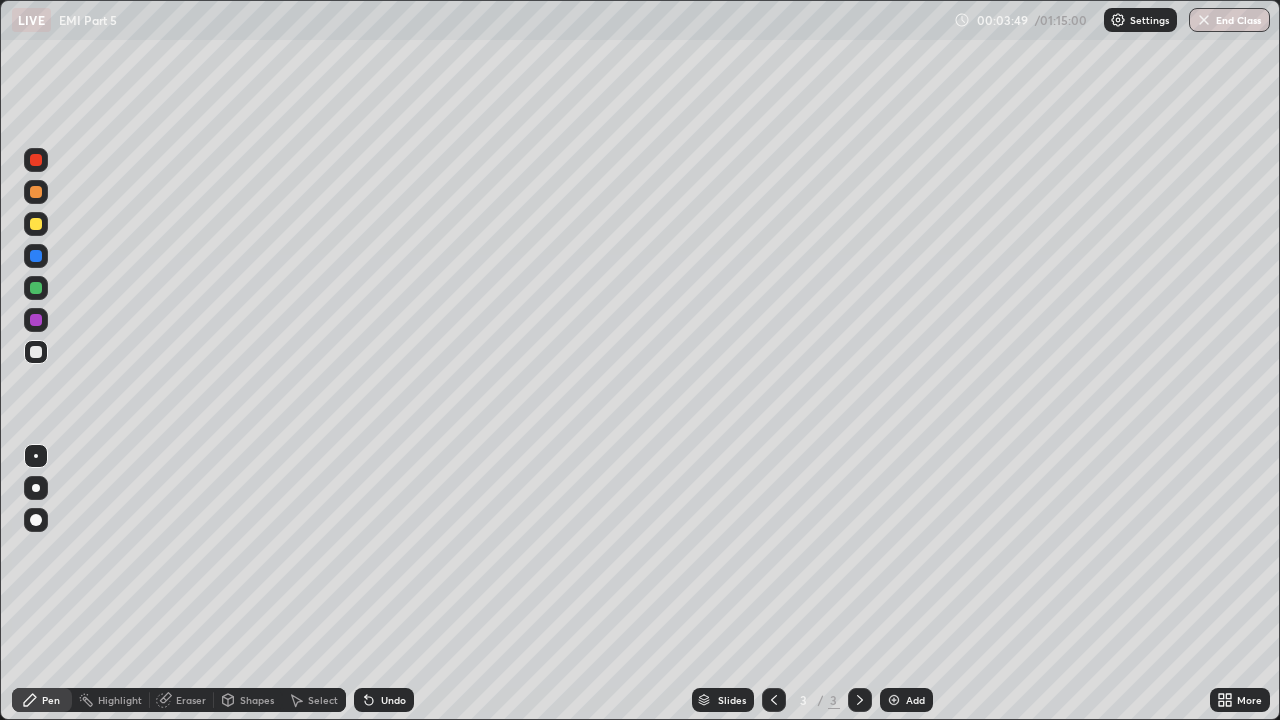 click at bounding box center (36, 488) 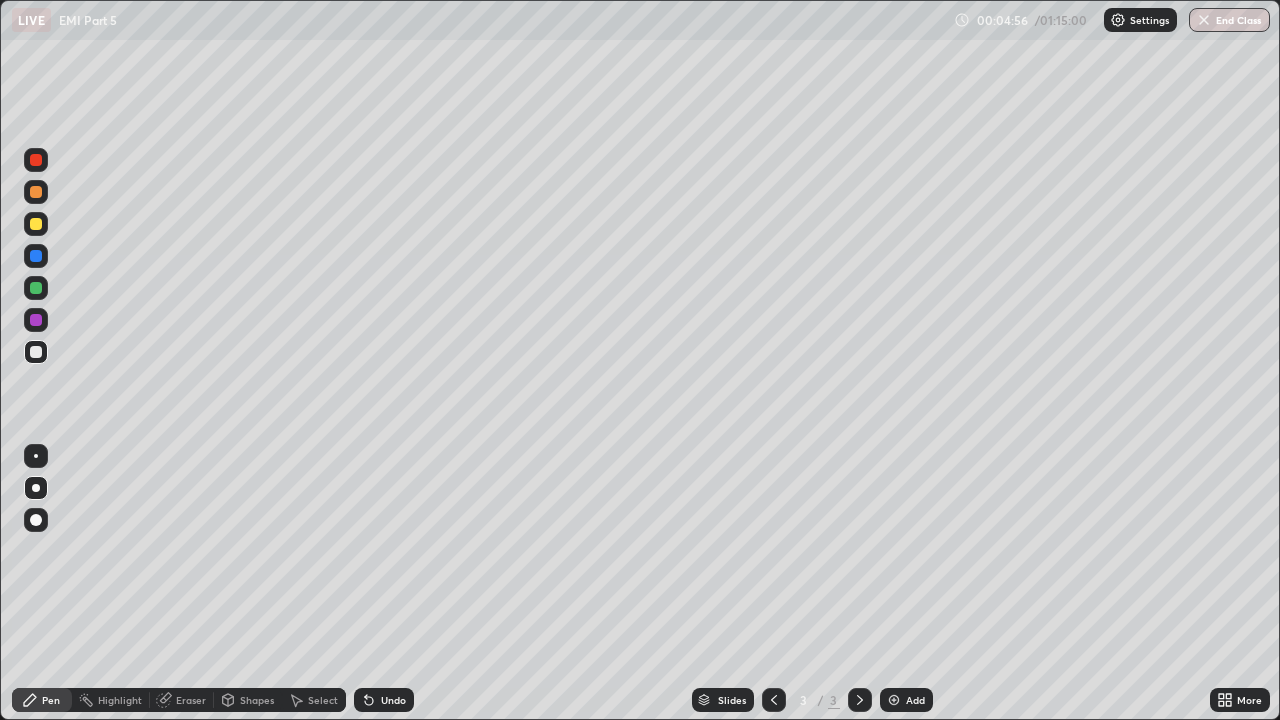 click at bounding box center [36, 224] 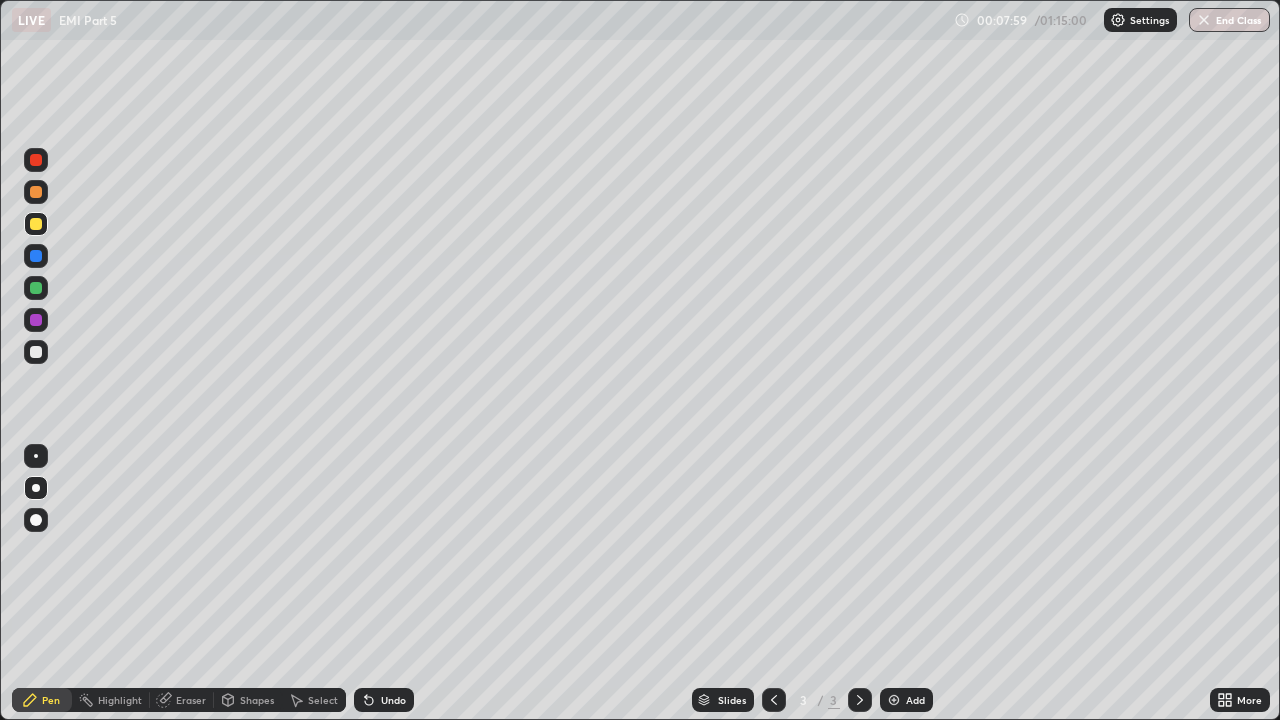 click at bounding box center (36, 256) 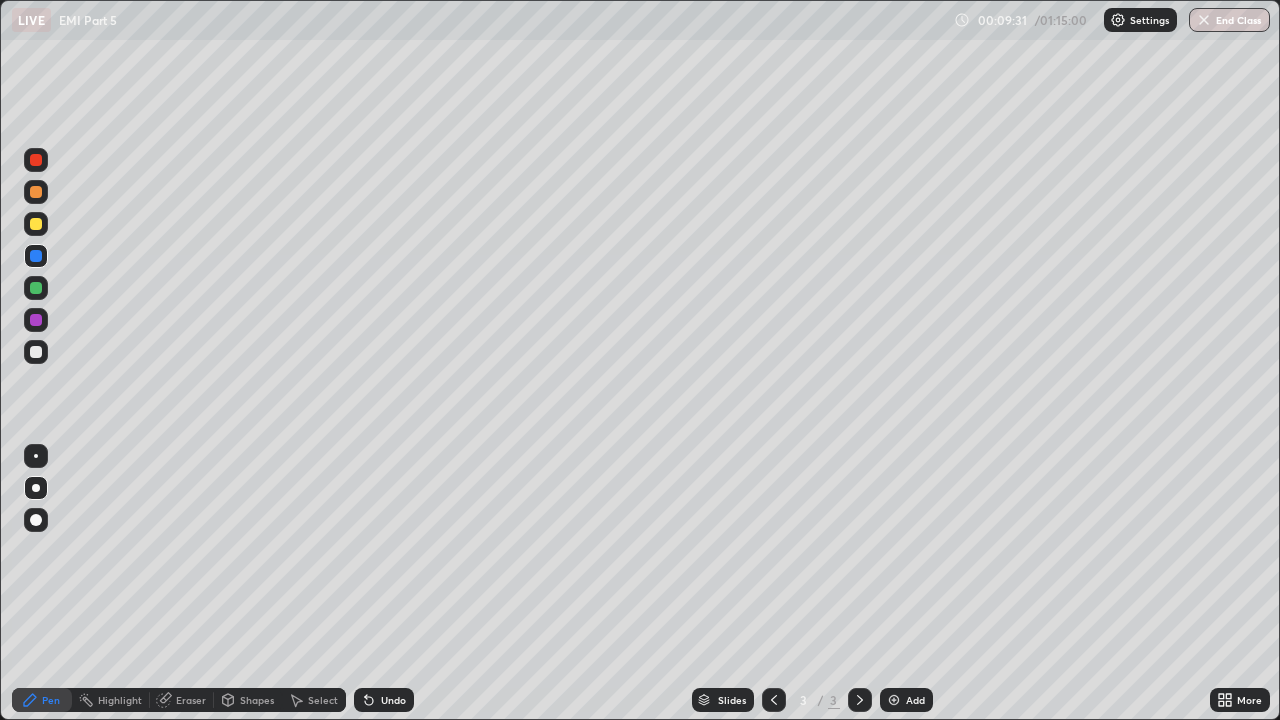 click at bounding box center [36, 288] 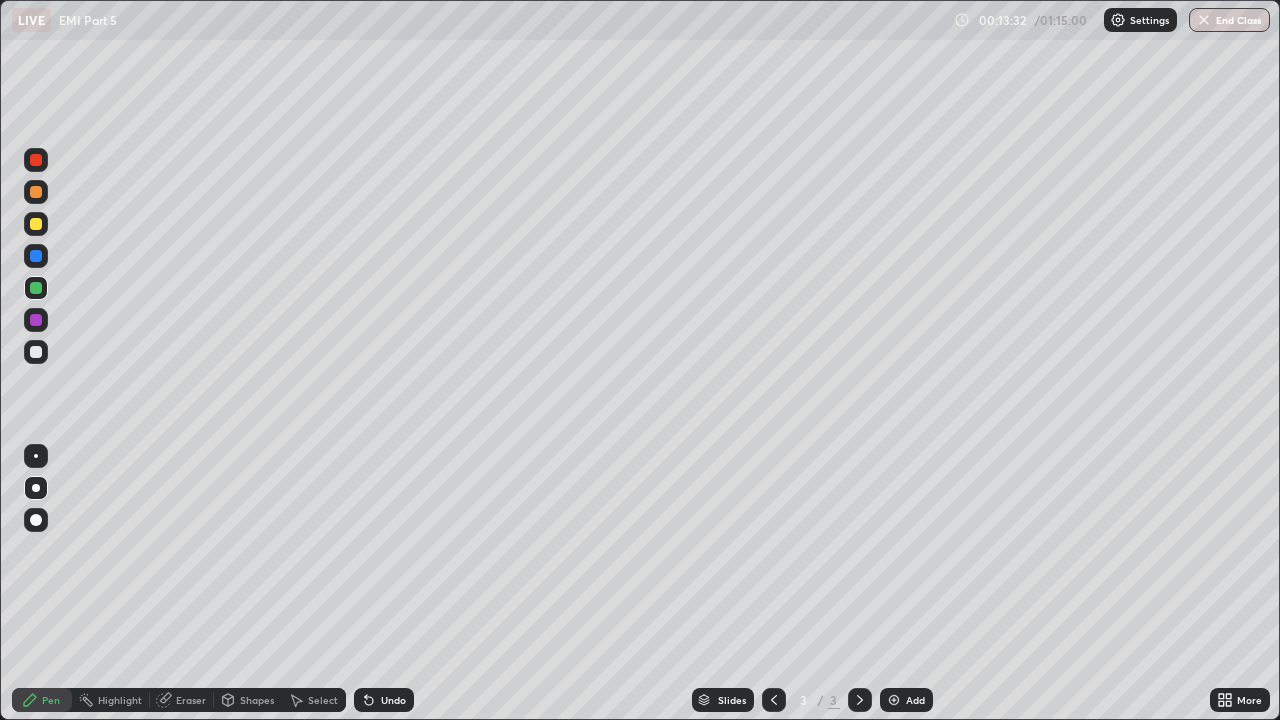 click on "Add" at bounding box center (906, 700) 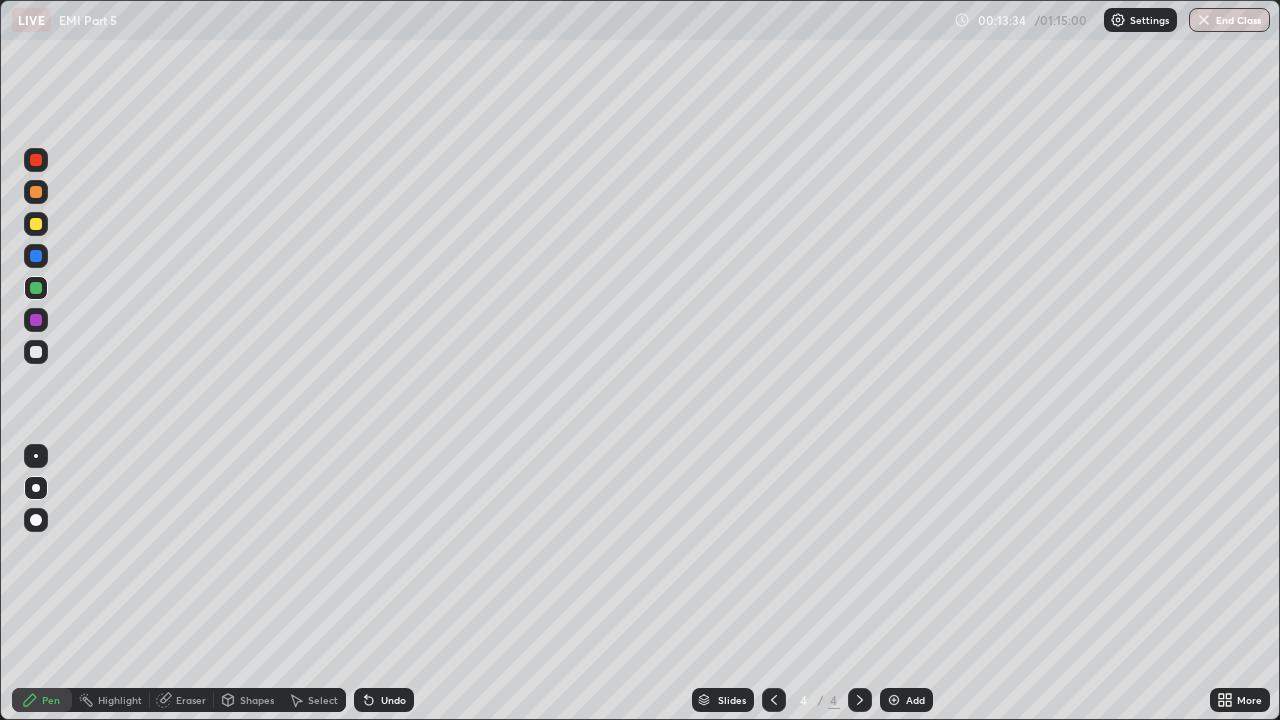 click at bounding box center (36, 352) 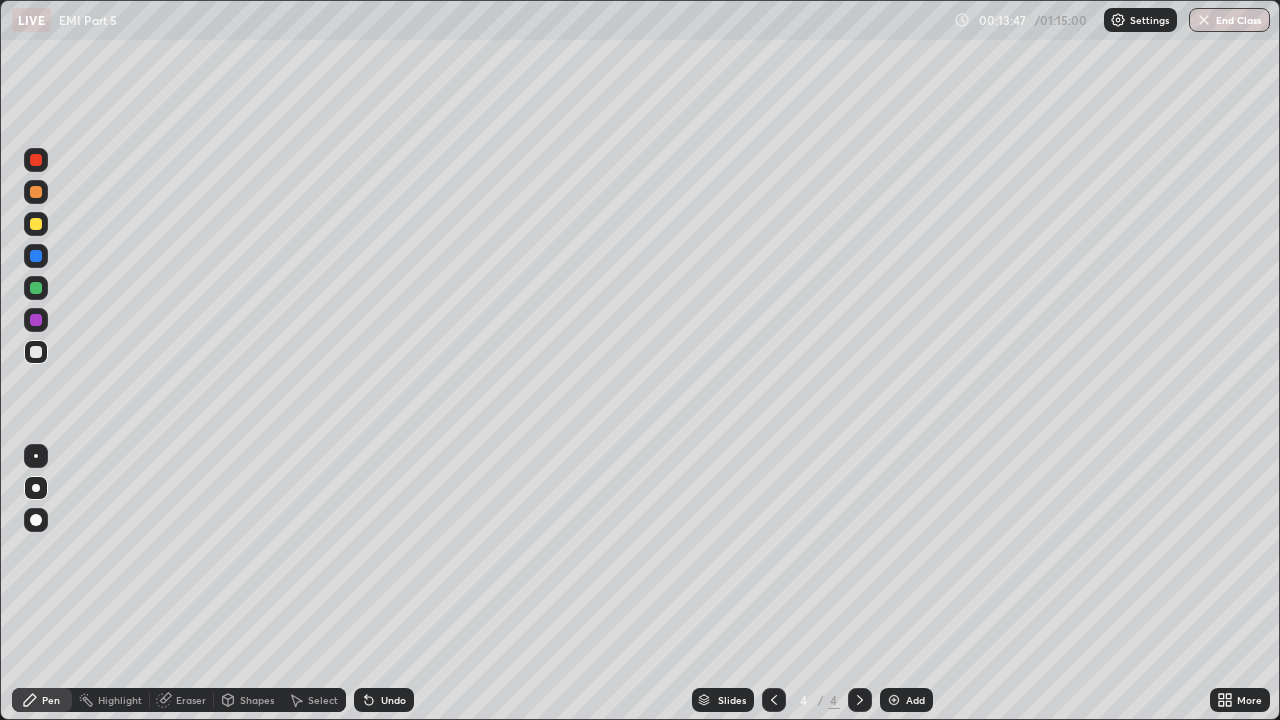 click at bounding box center [36, 224] 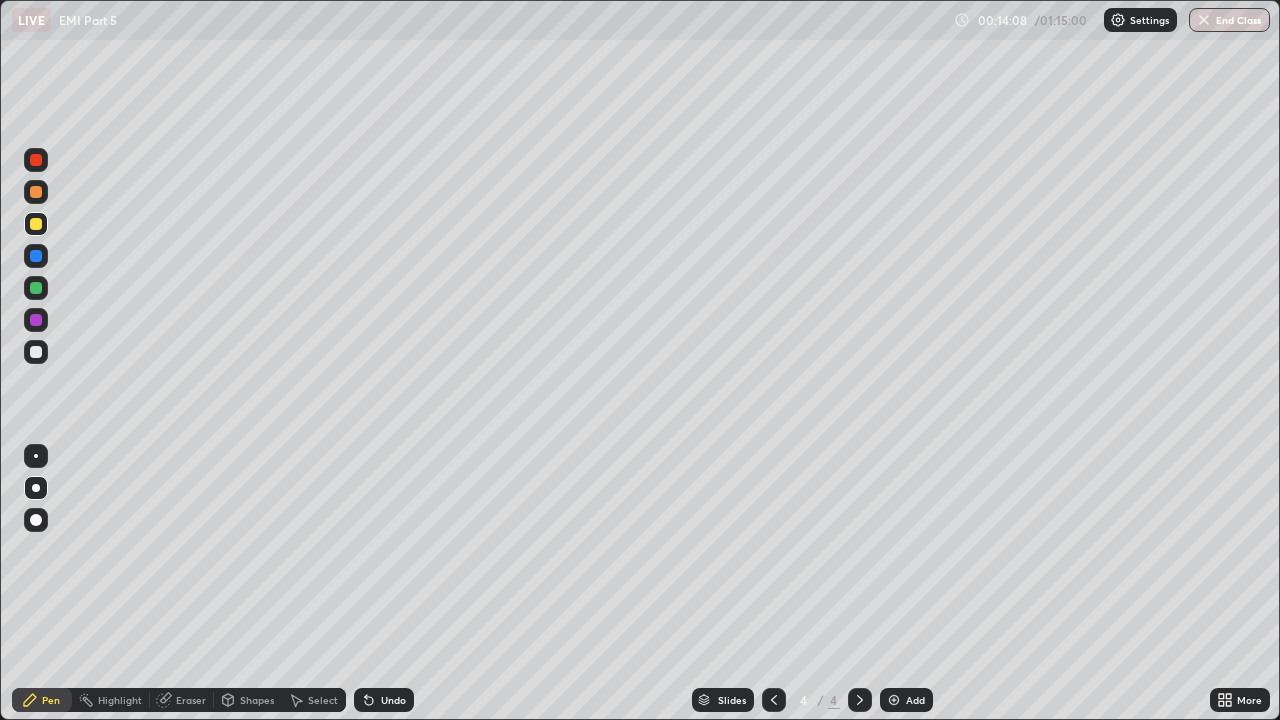 click at bounding box center (36, 256) 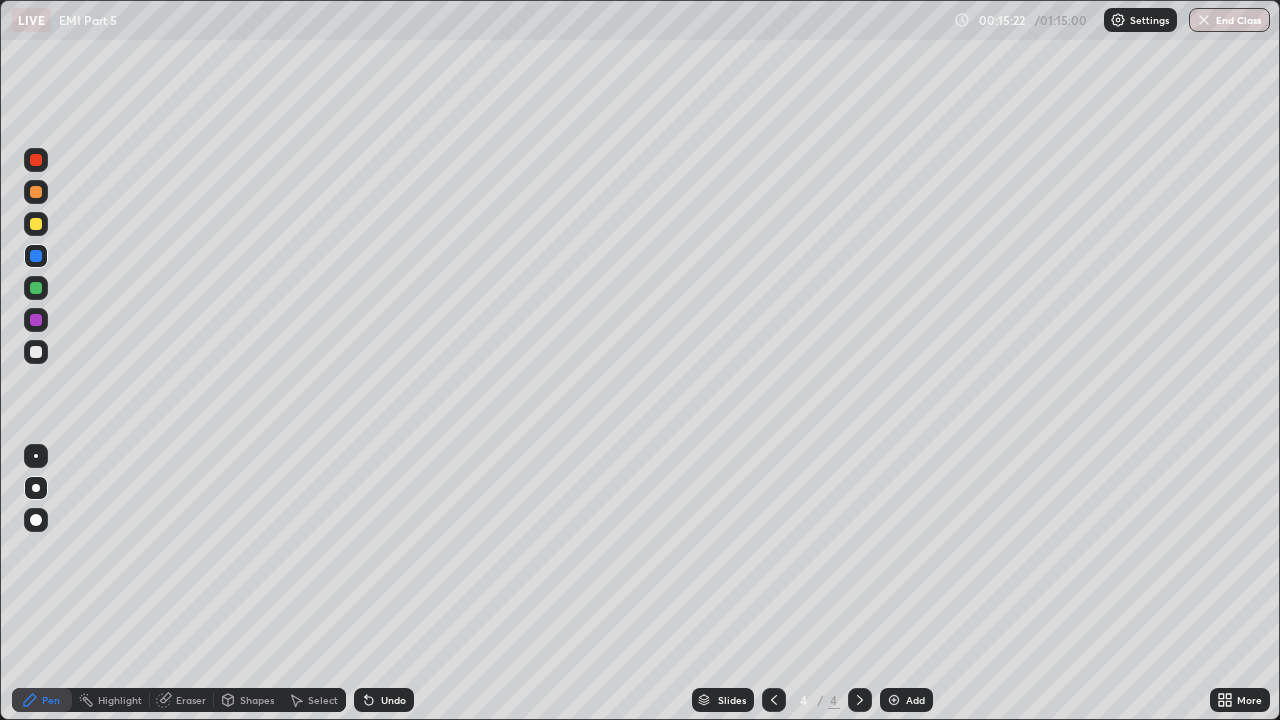 click at bounding box center [36, 288] 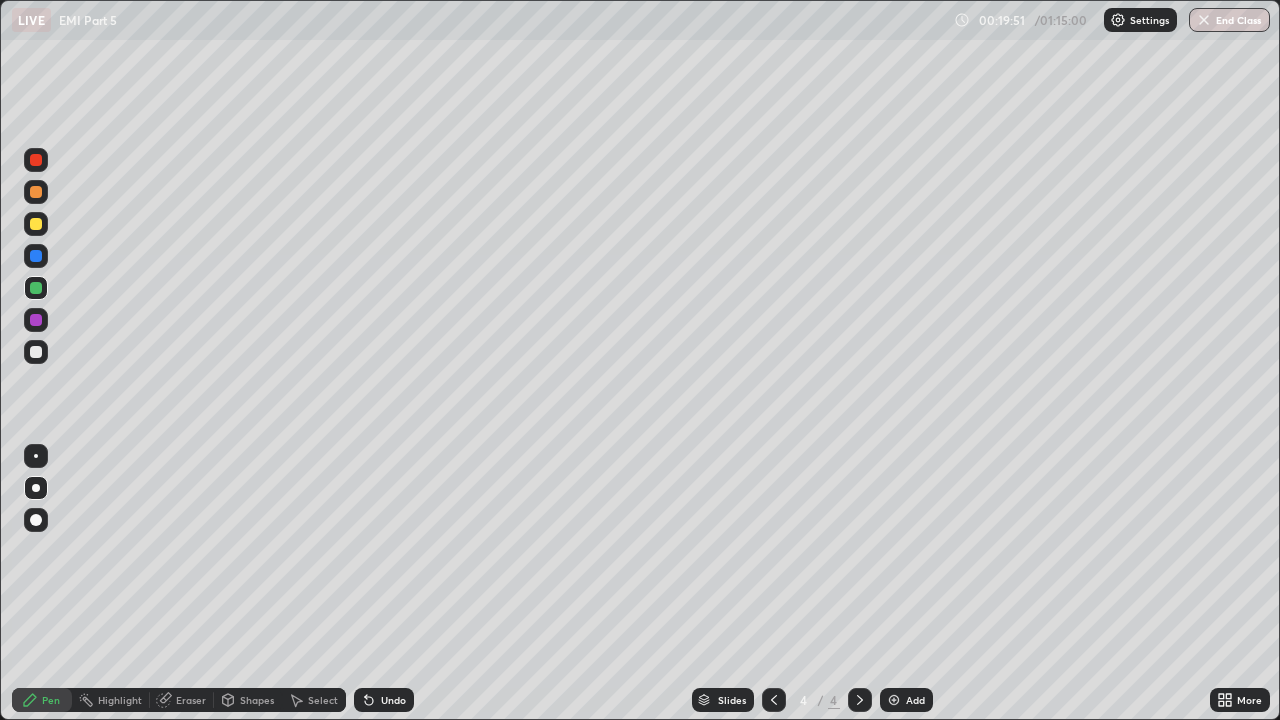 click at bounding box center [36, 224] 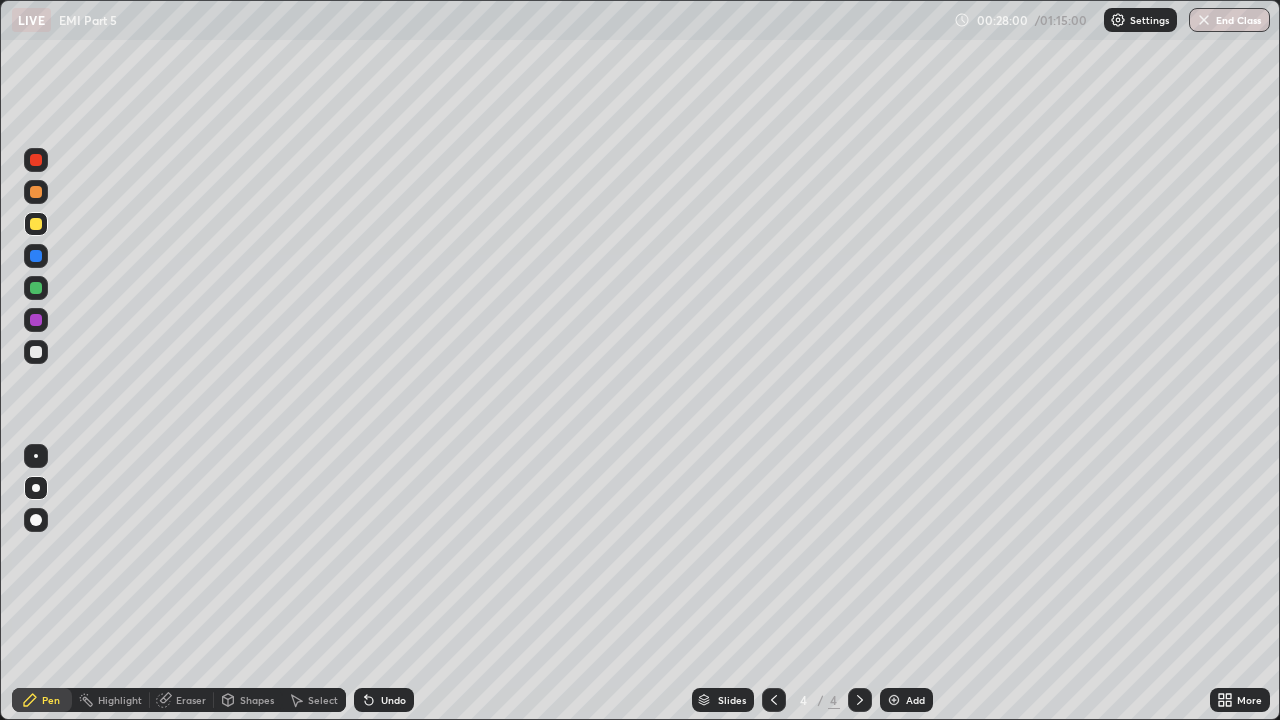 click on "Add" at bounding box center (906, 700) 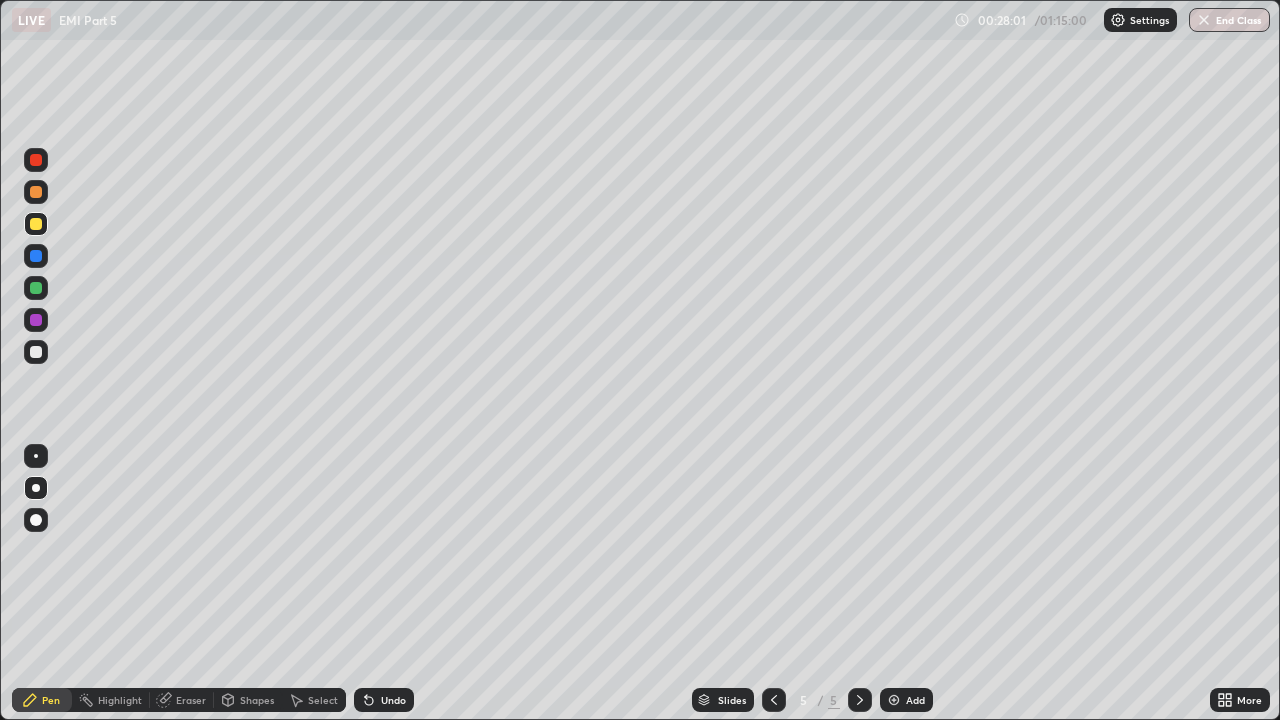 click at bounding box center (36, 352) 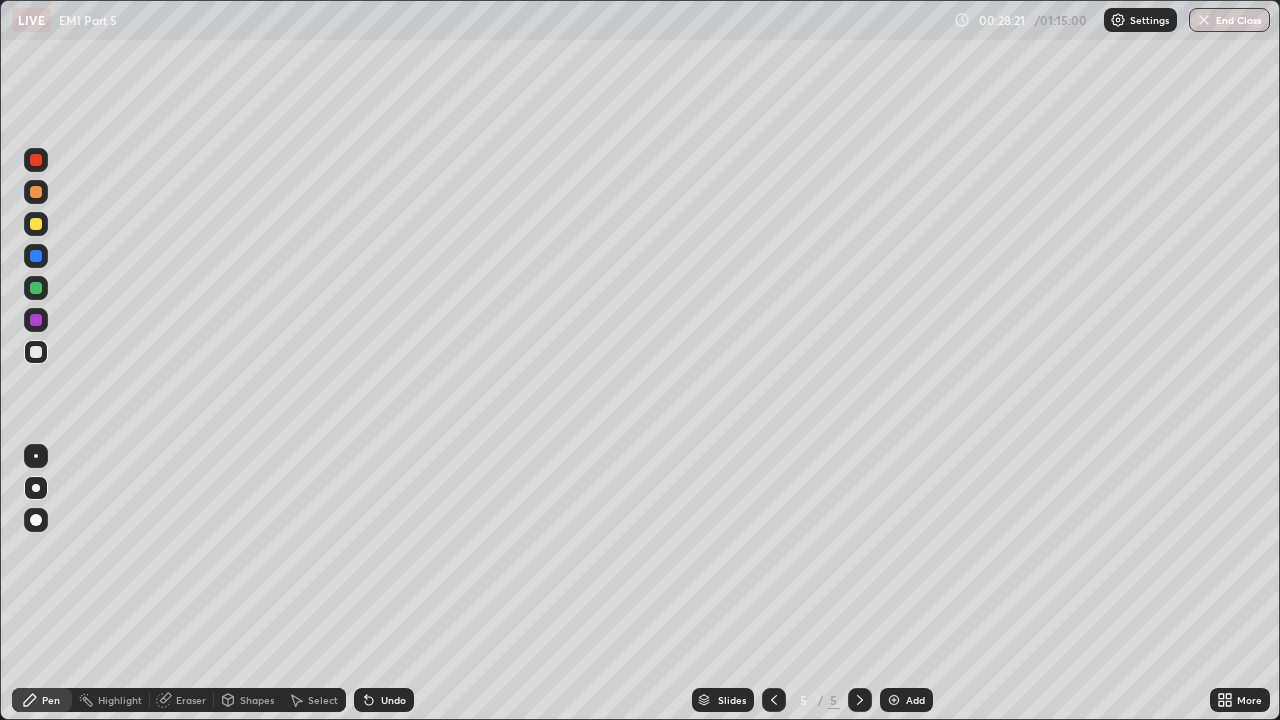 click on "Select" at bounding box center (323, 700) 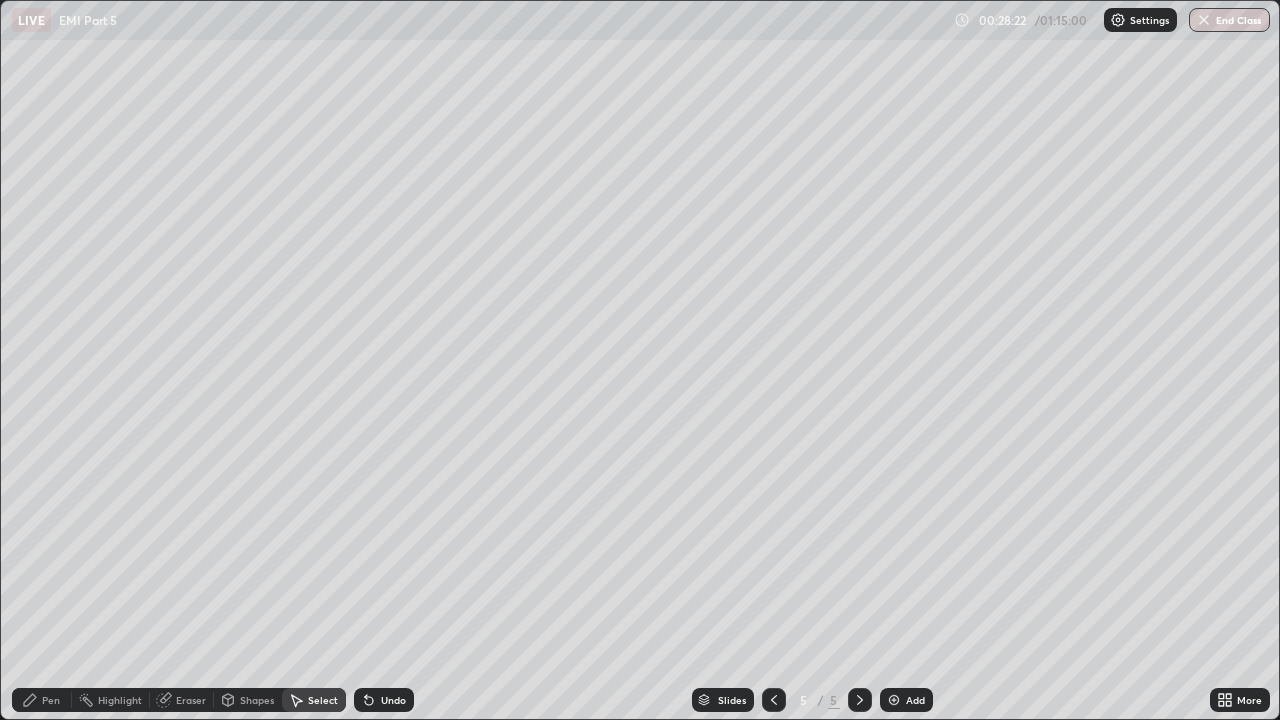 click on "Shapes" at bounding box center (257, 700) 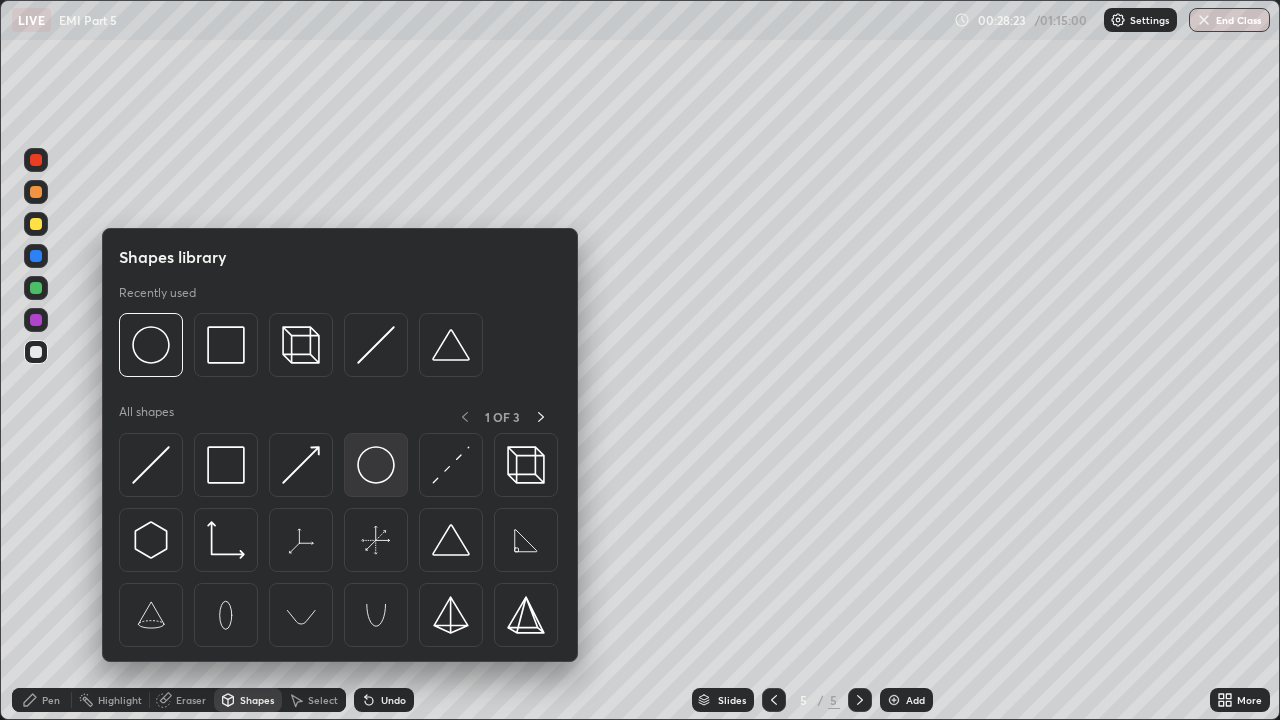 click at bounding box center (376, 465) 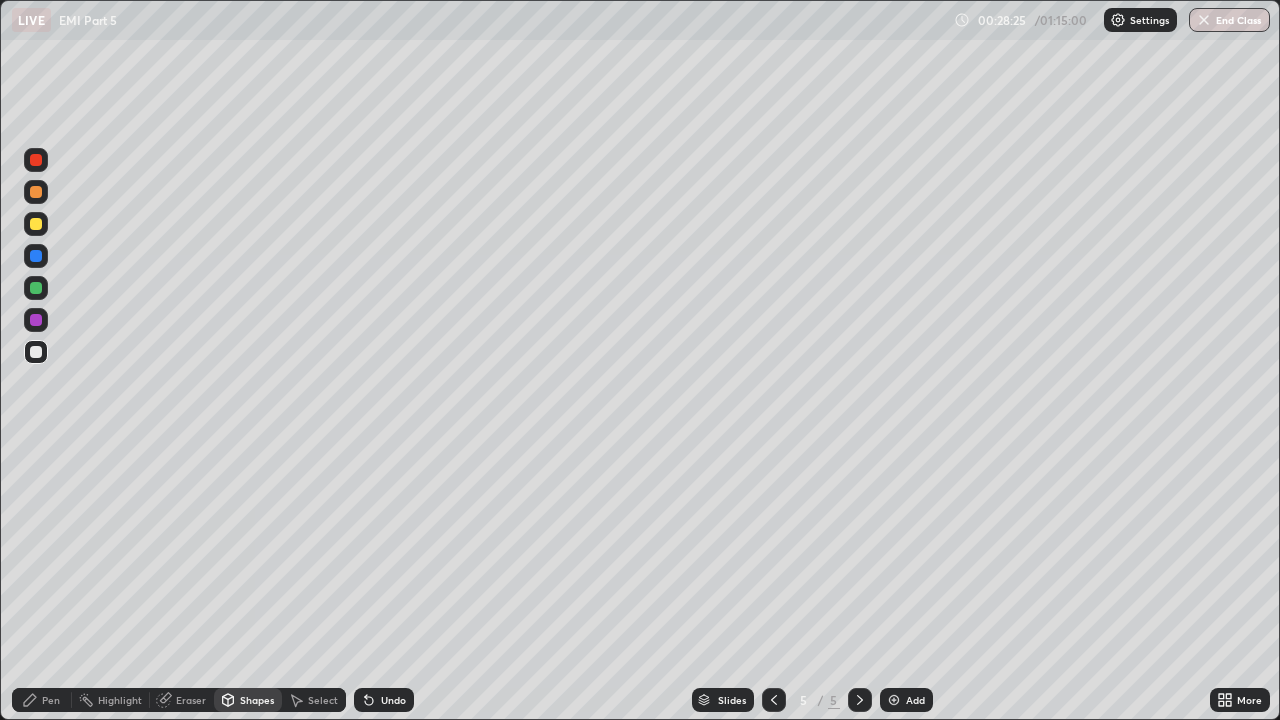 click at bounding box center [36, 224] 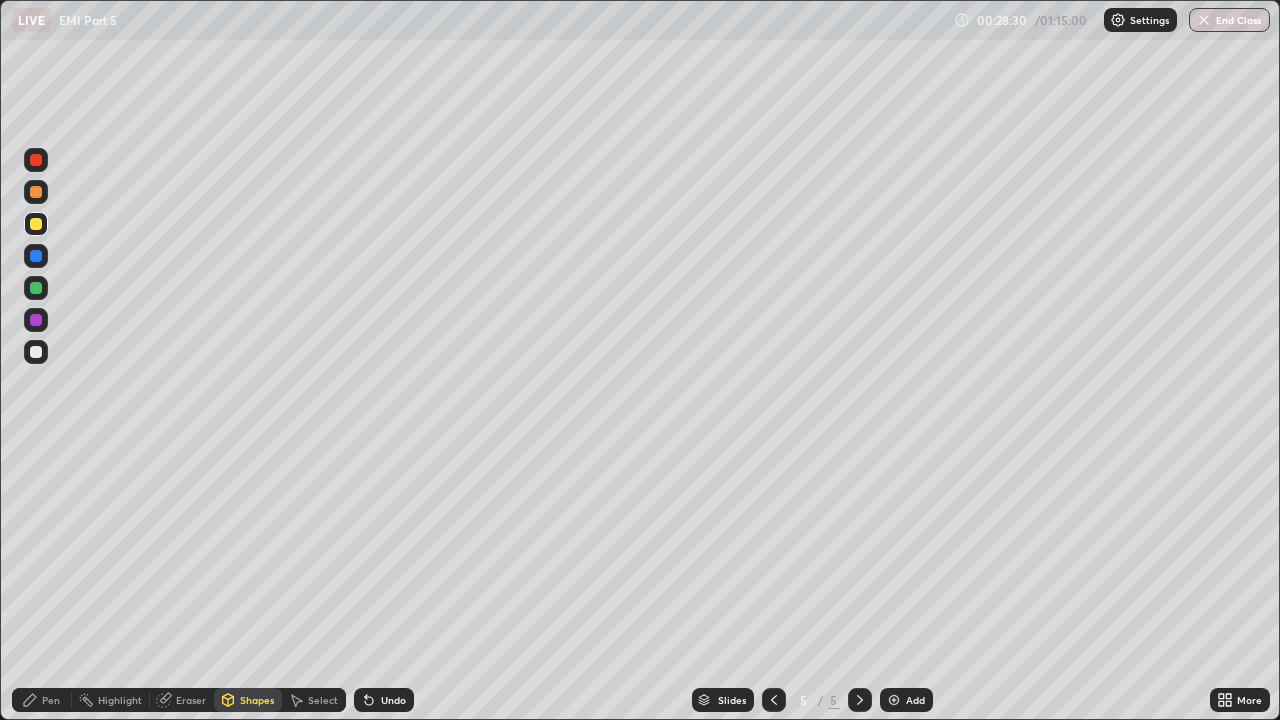click 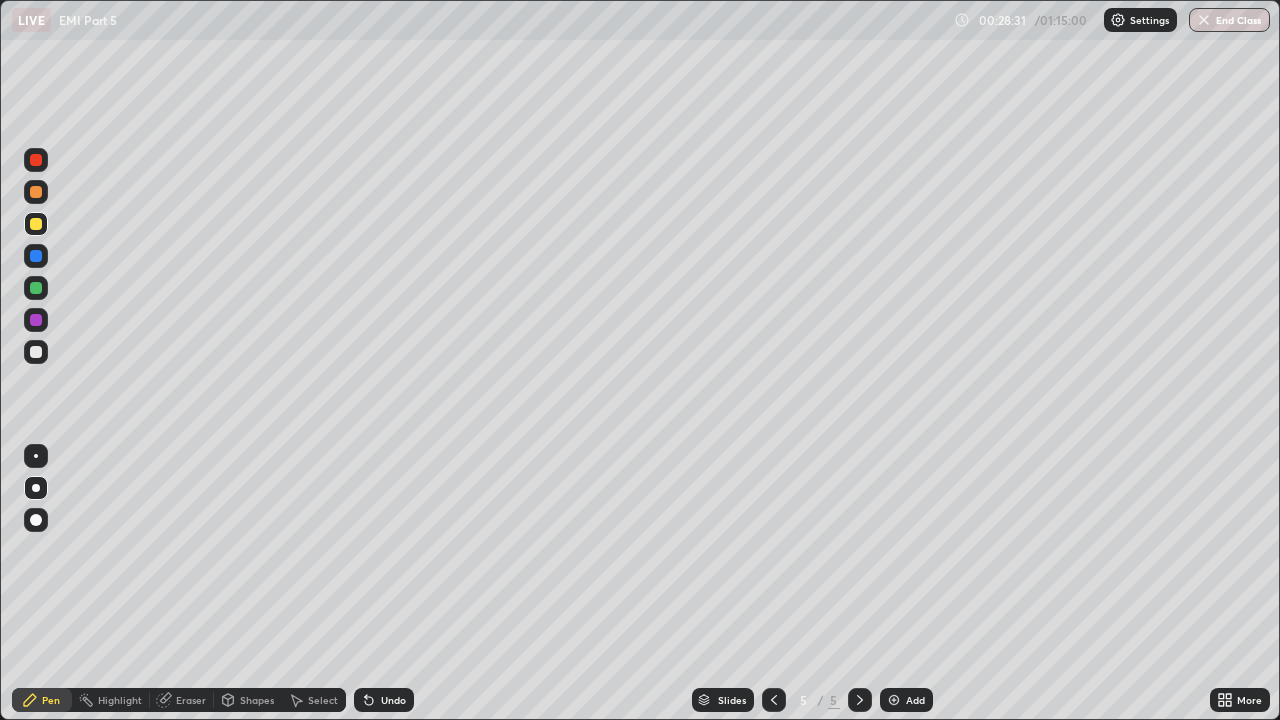 click at bounding box center (36, 320) 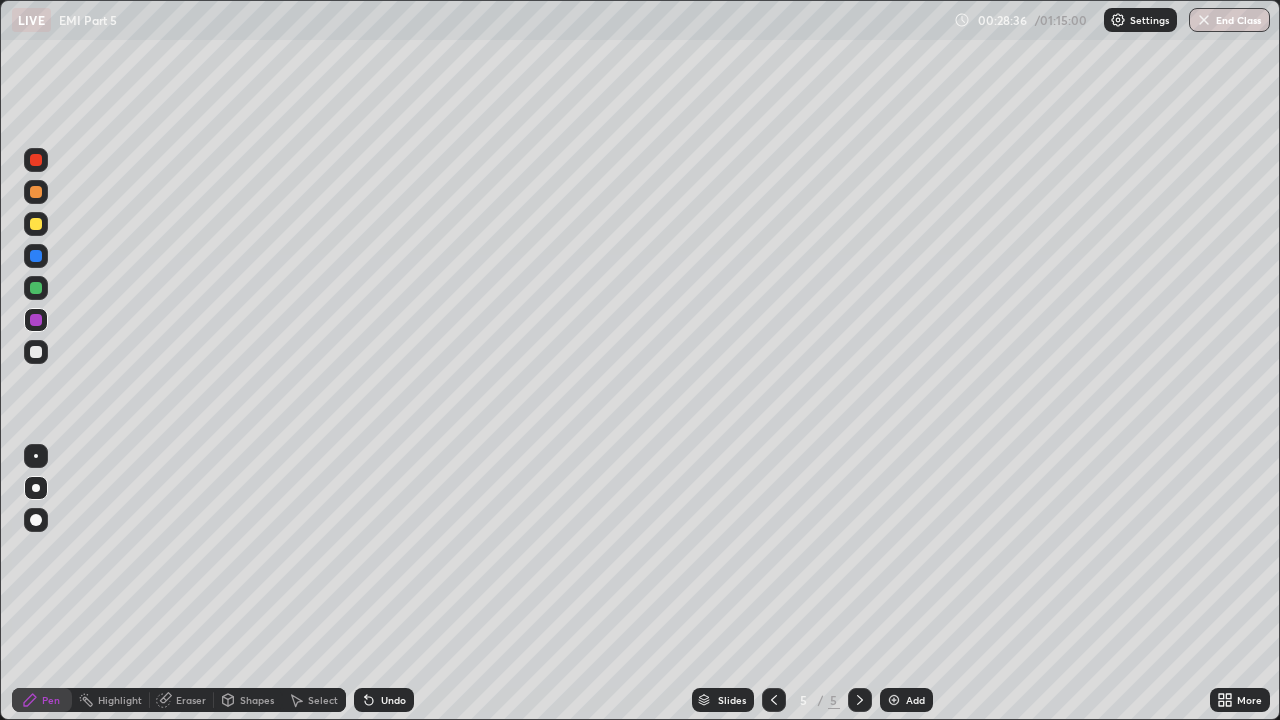 click at bounding box center [36, 224] 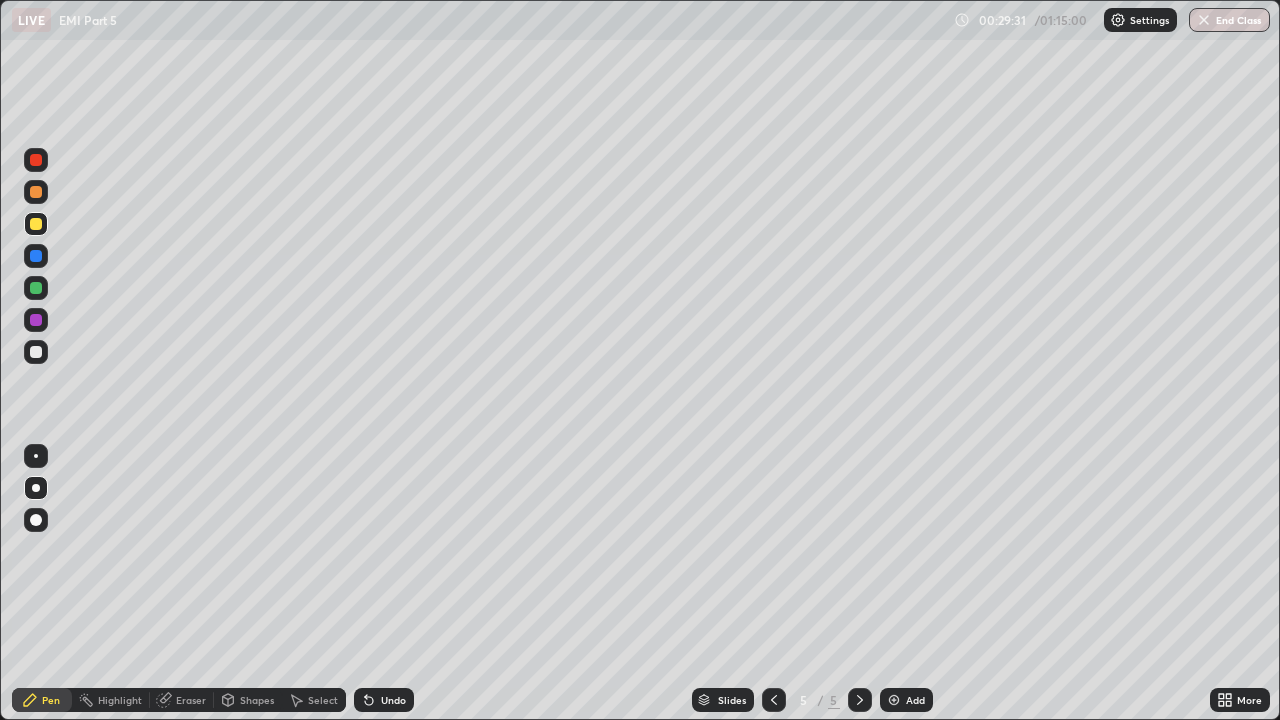 click at bounding box center [36, 256] 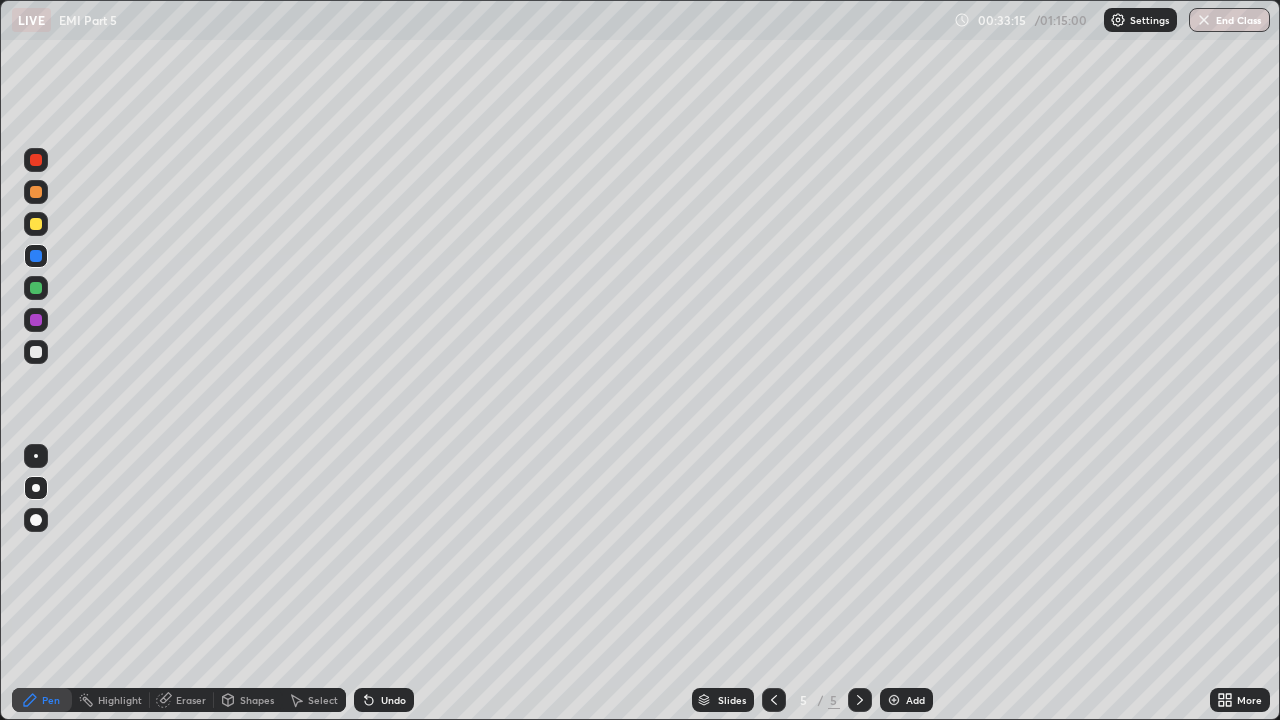 click at bounding box center (36, 192) 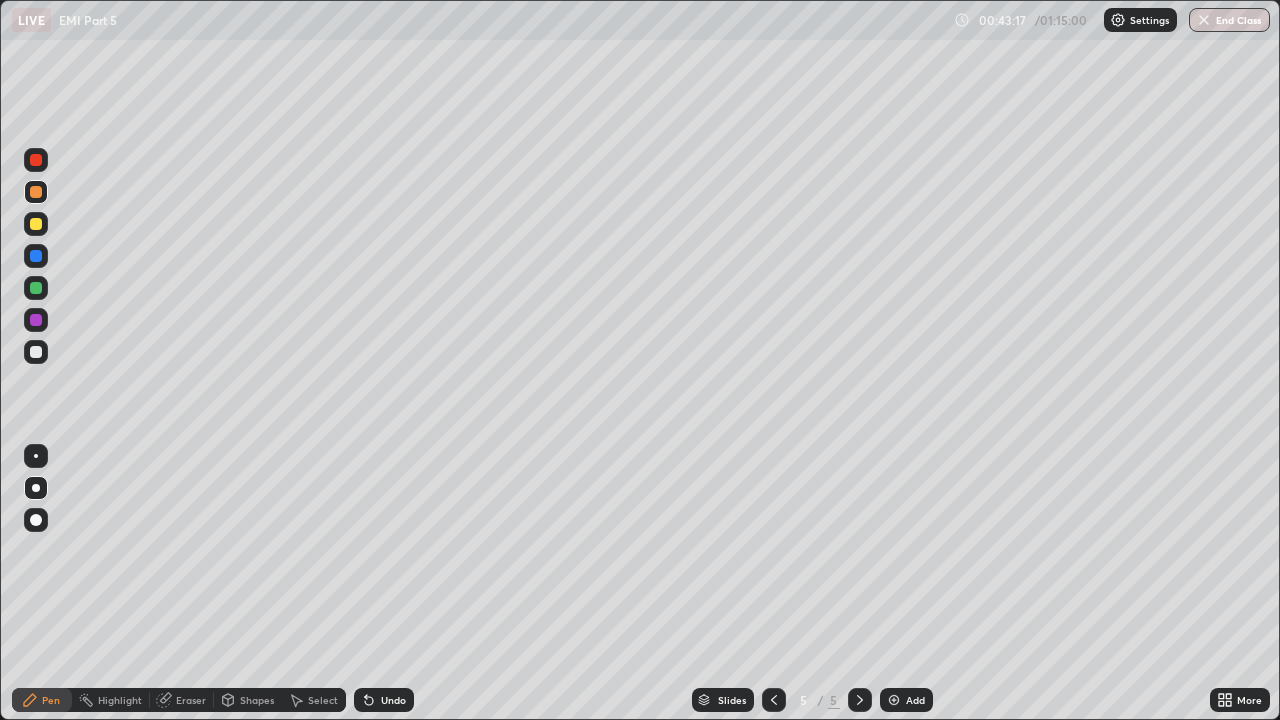 click at bounding box center (894, 700) 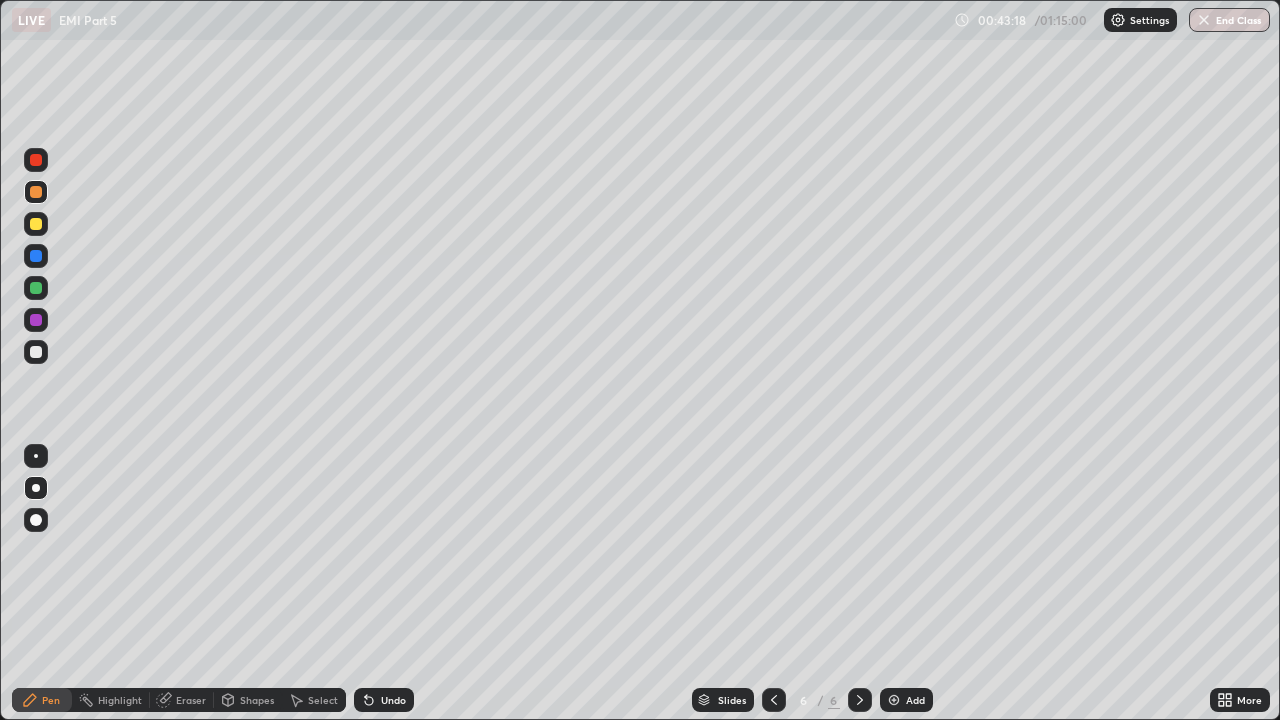 click at bounding box center [36, 352] 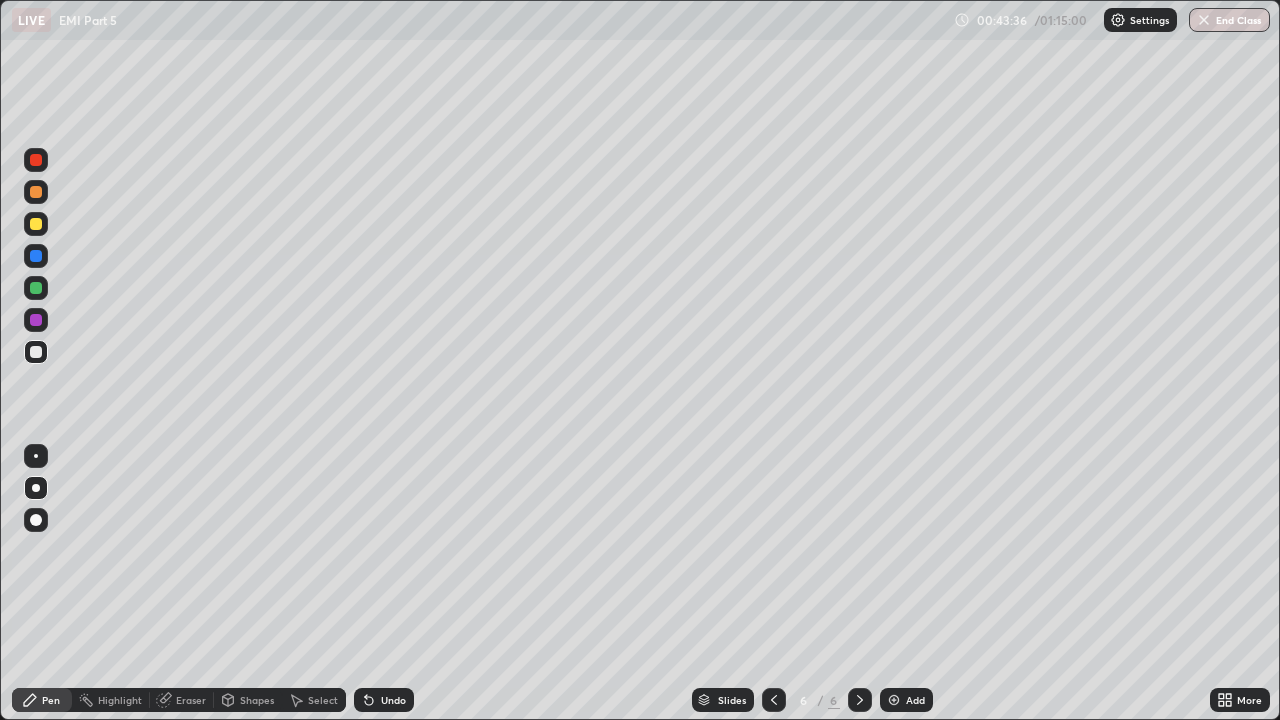 click 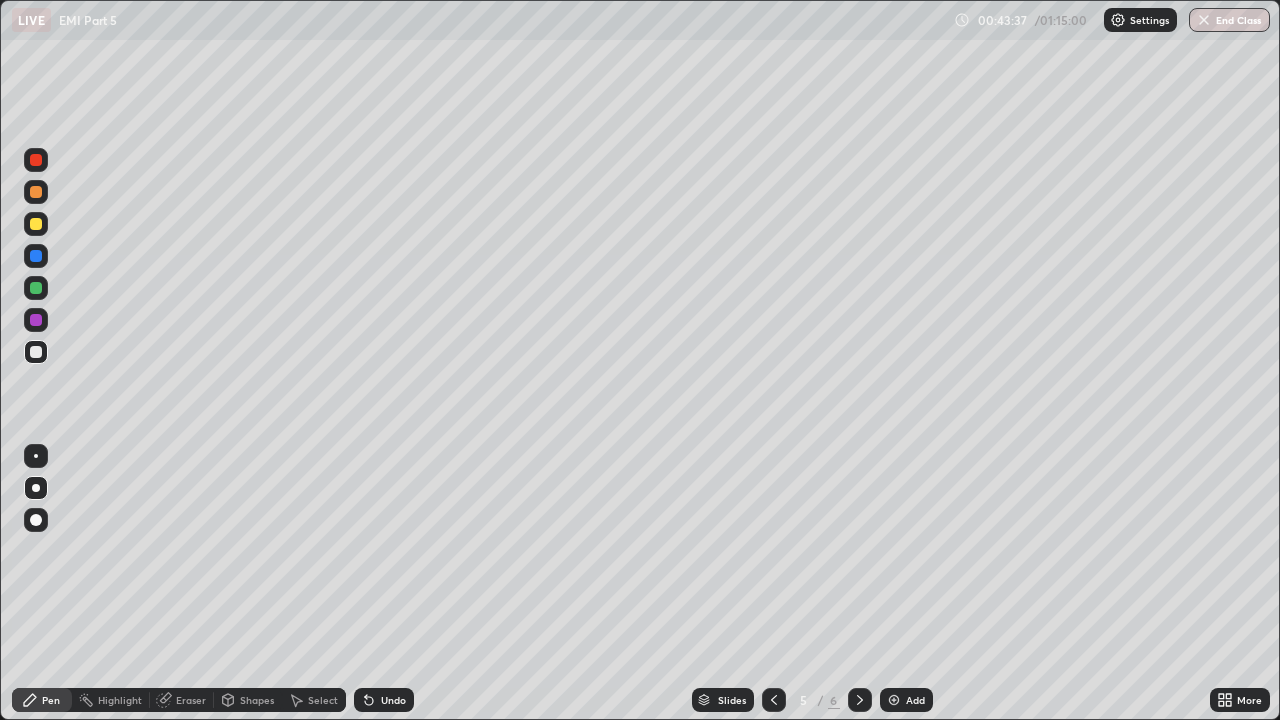 click 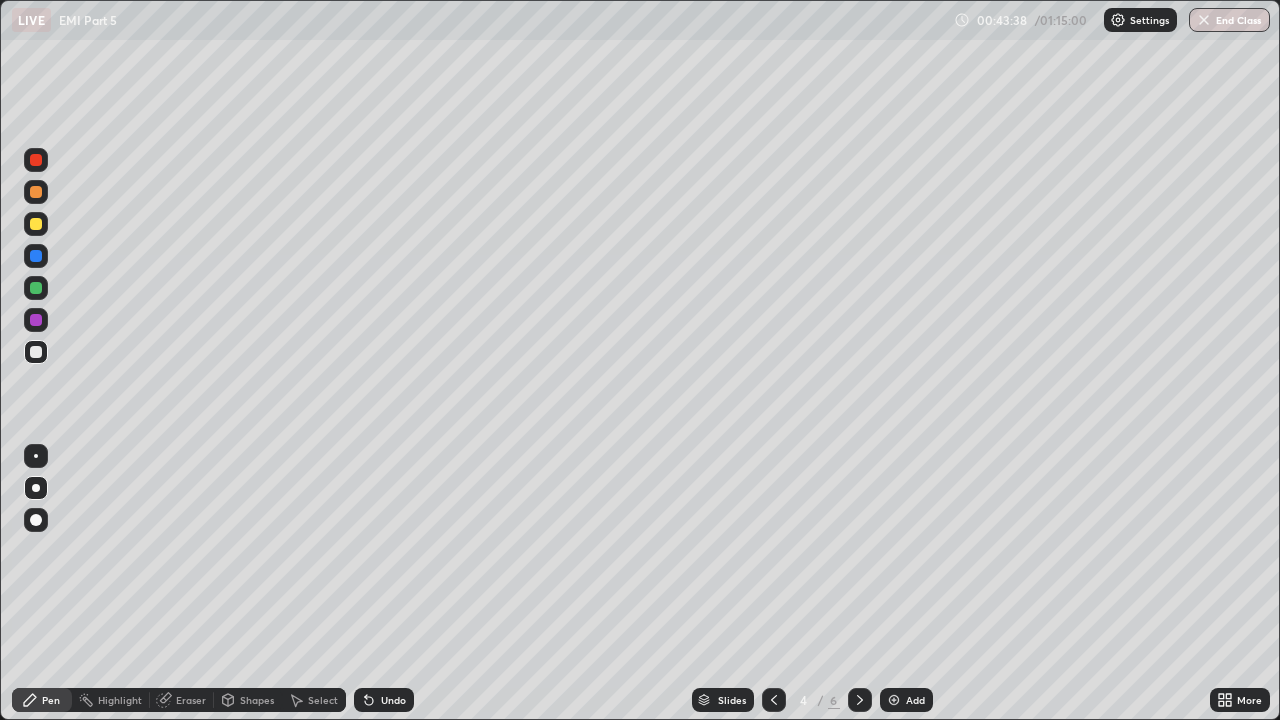 click 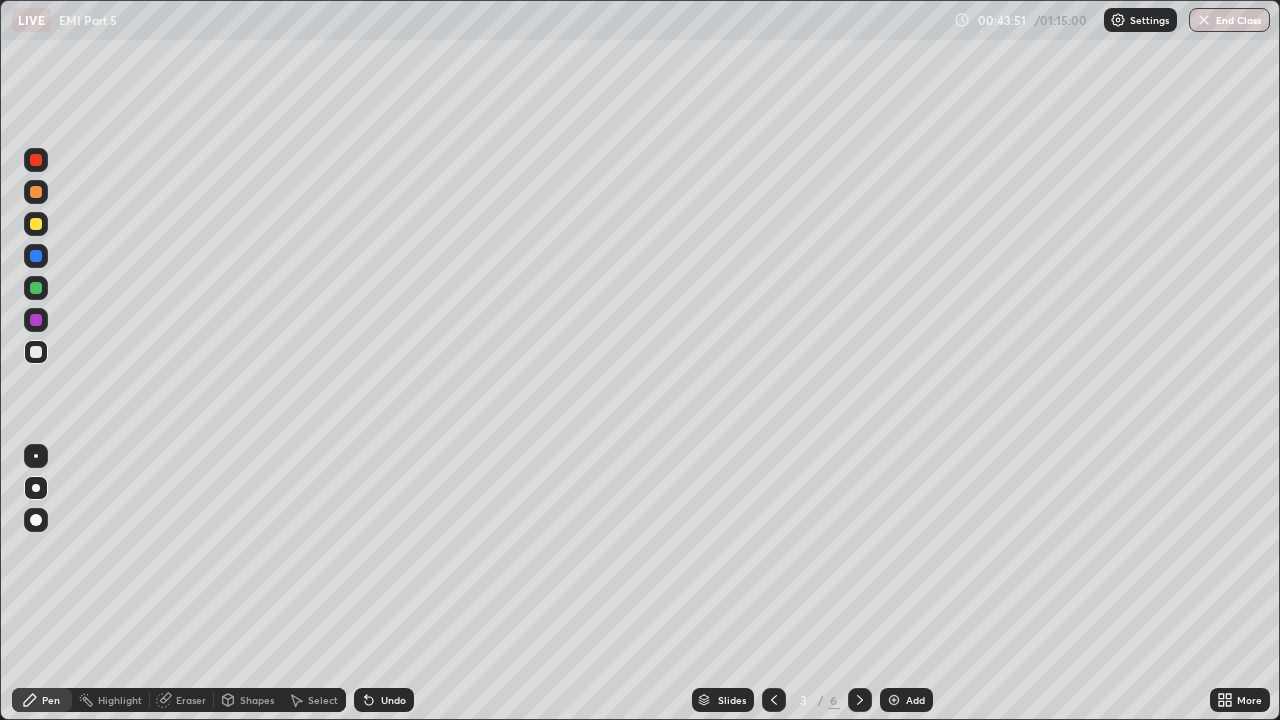 click 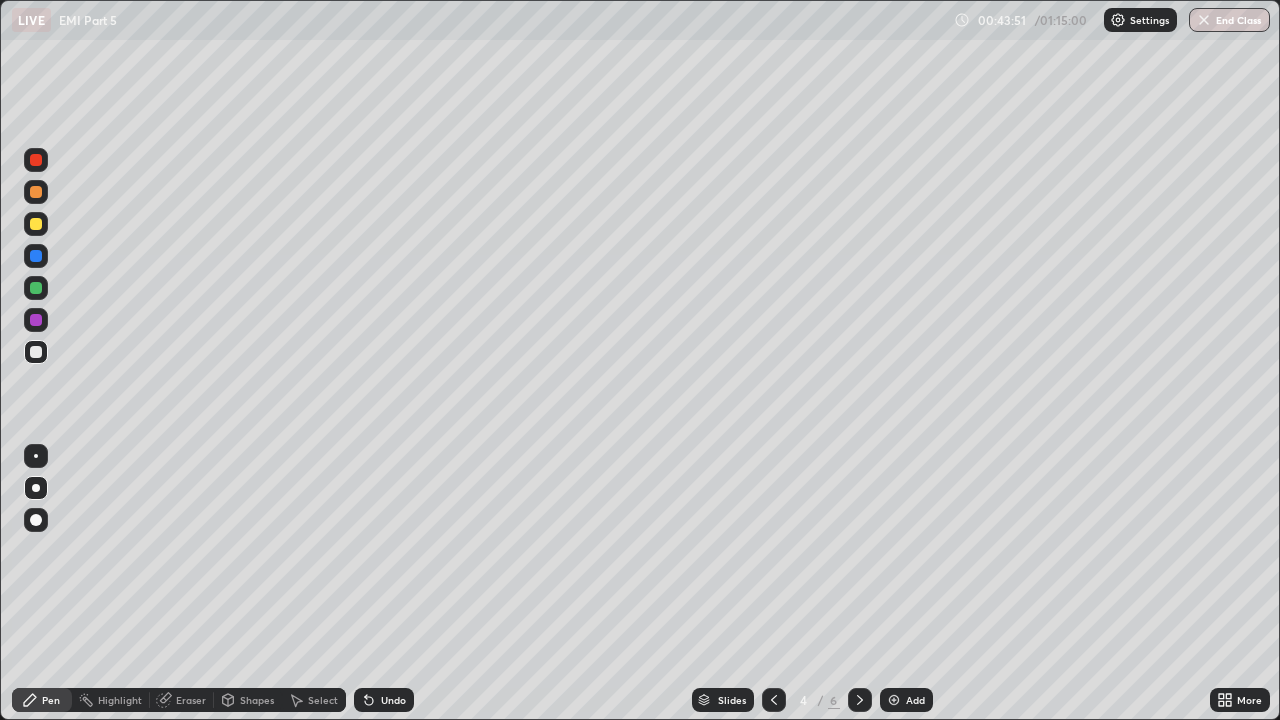 click 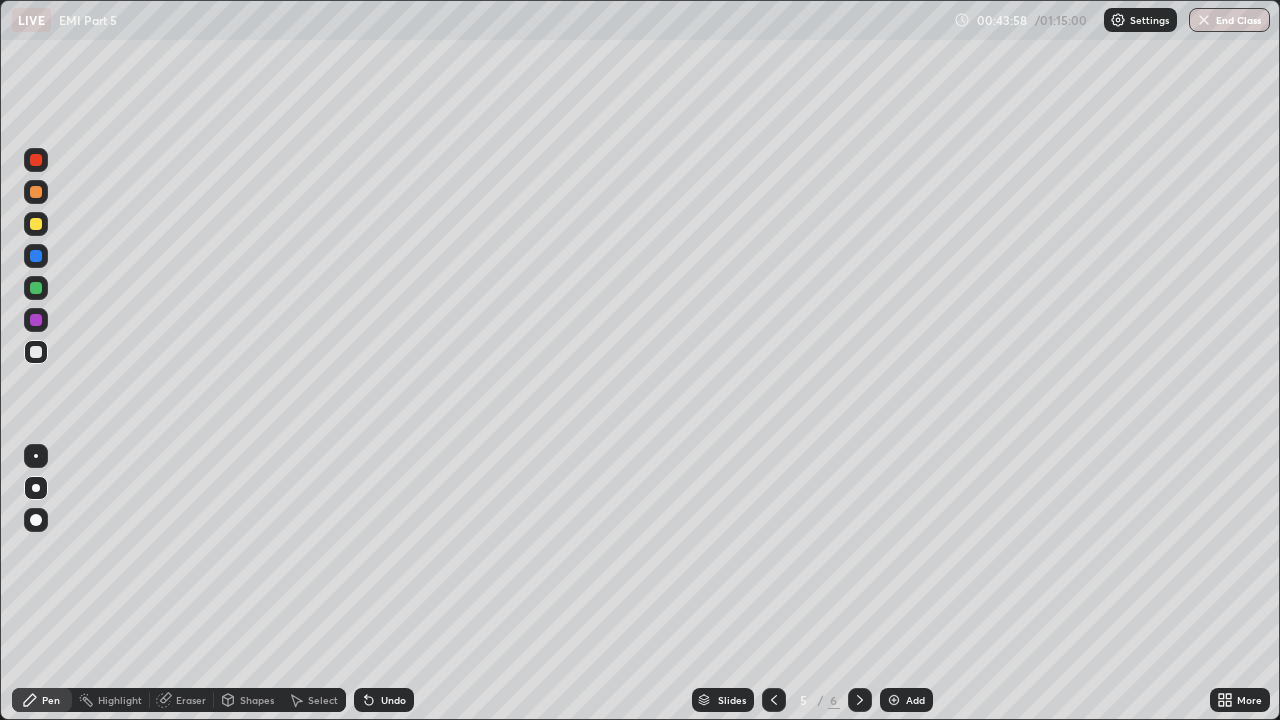 click 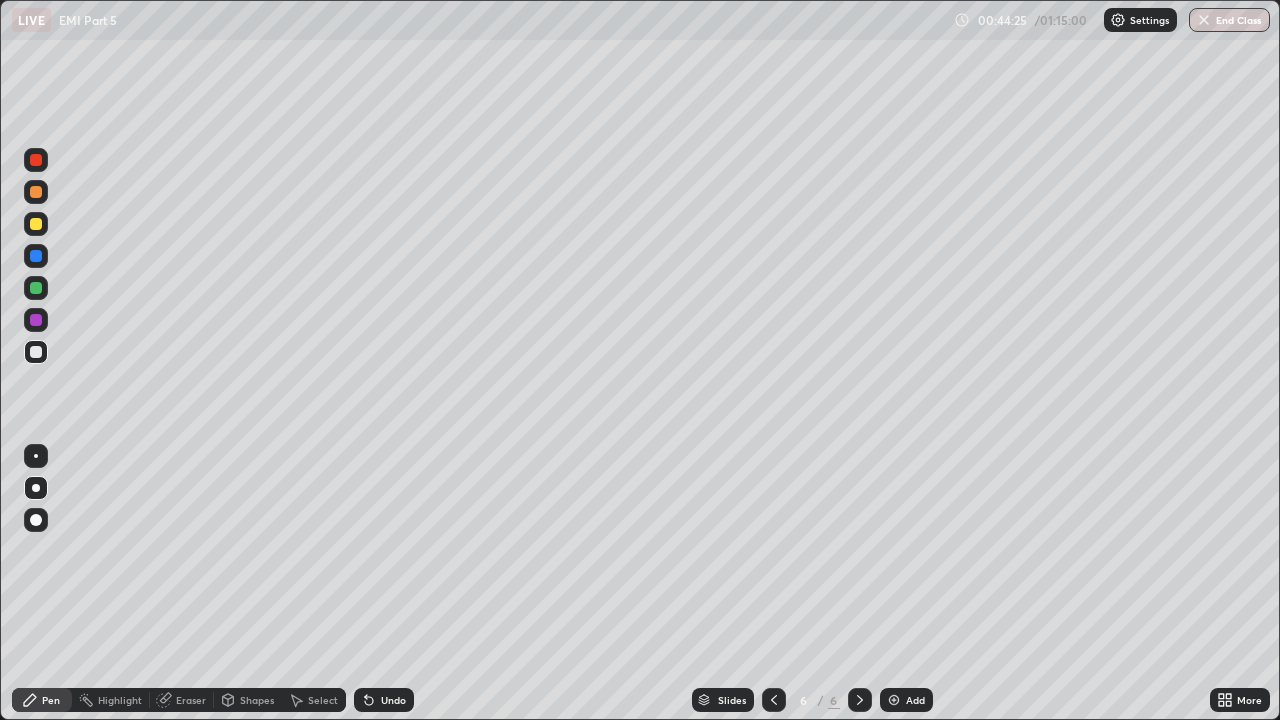 click at bounding box center [36, 352] 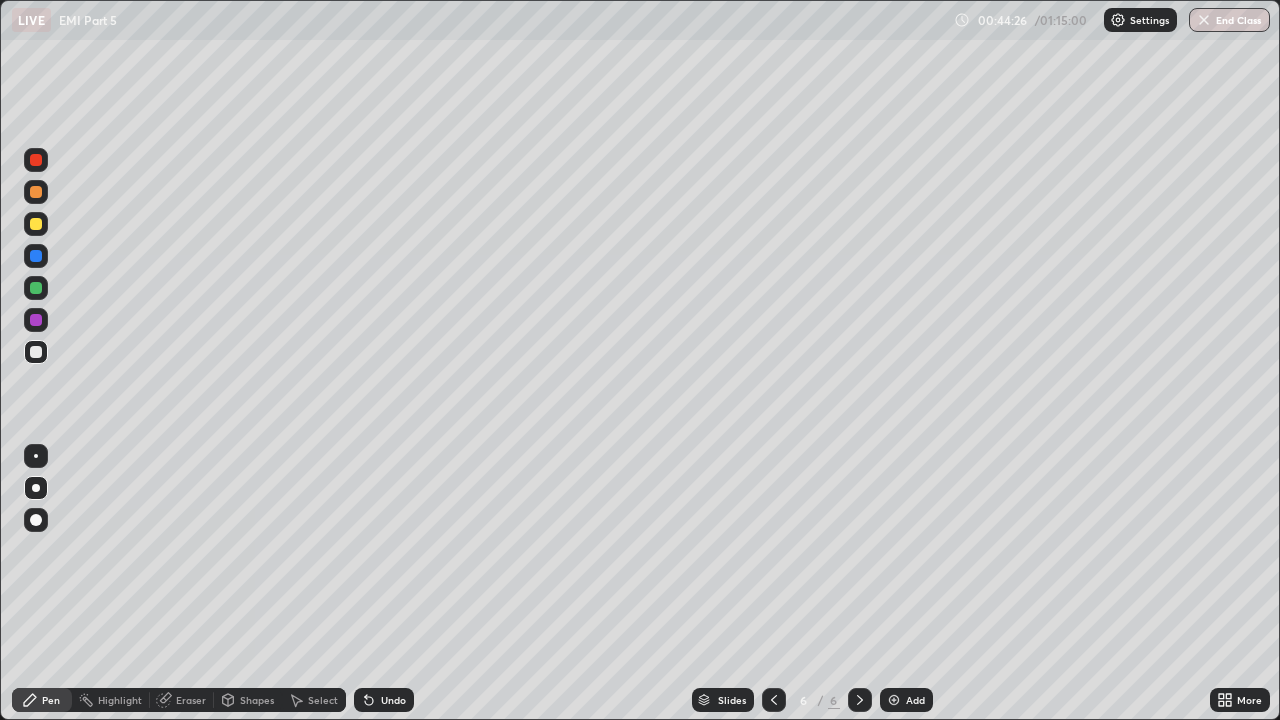 click at bounding box center [36, 224] 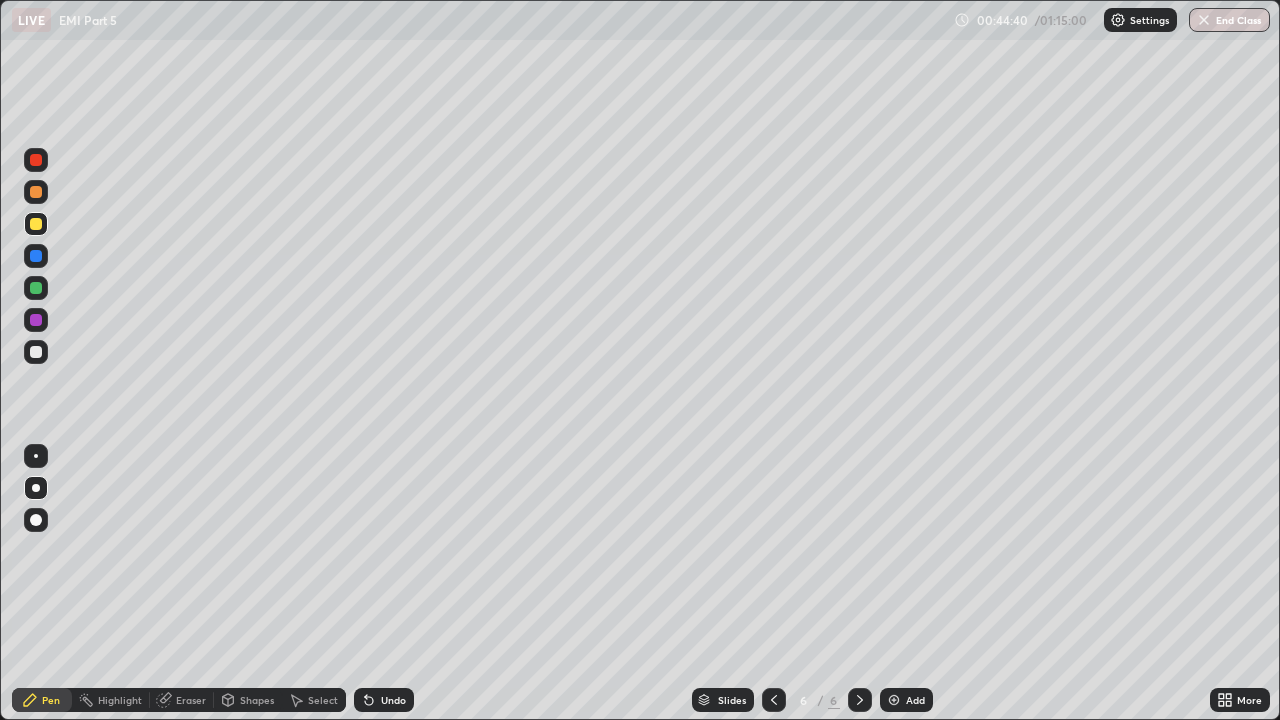 click on "Shapes" at bounding box center (257, 700) 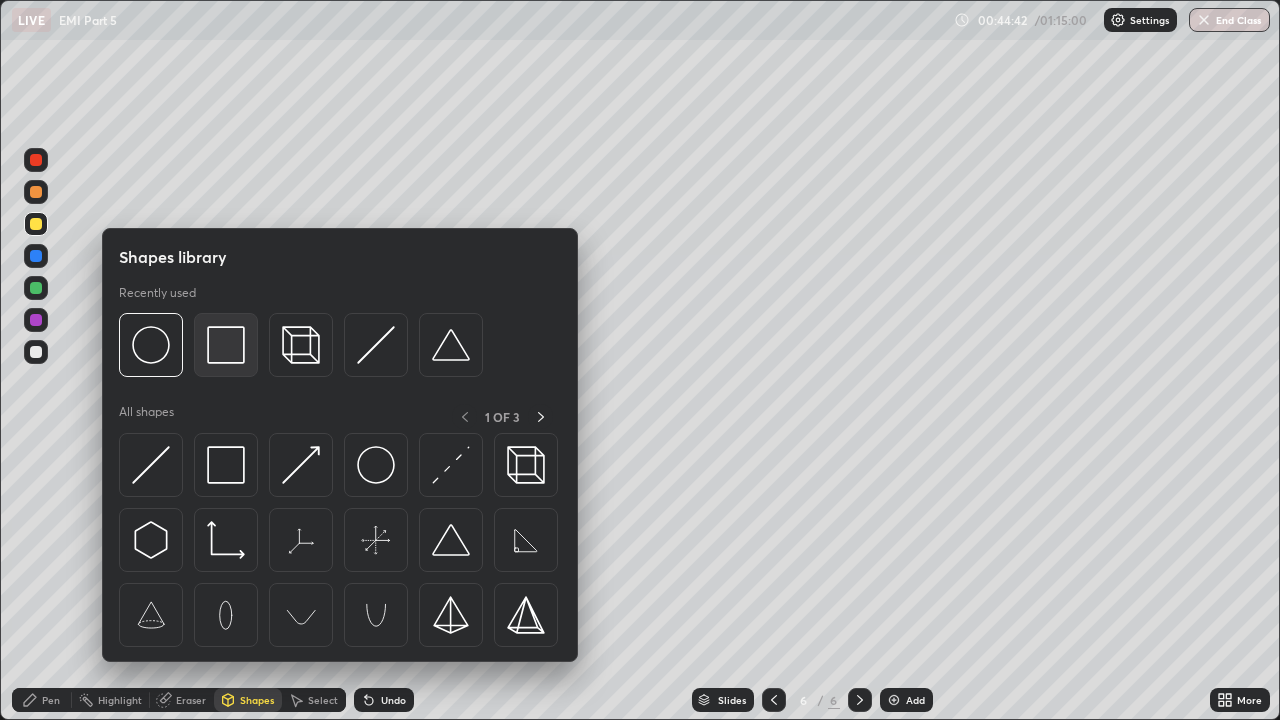 click at bounding box center [226, 345] 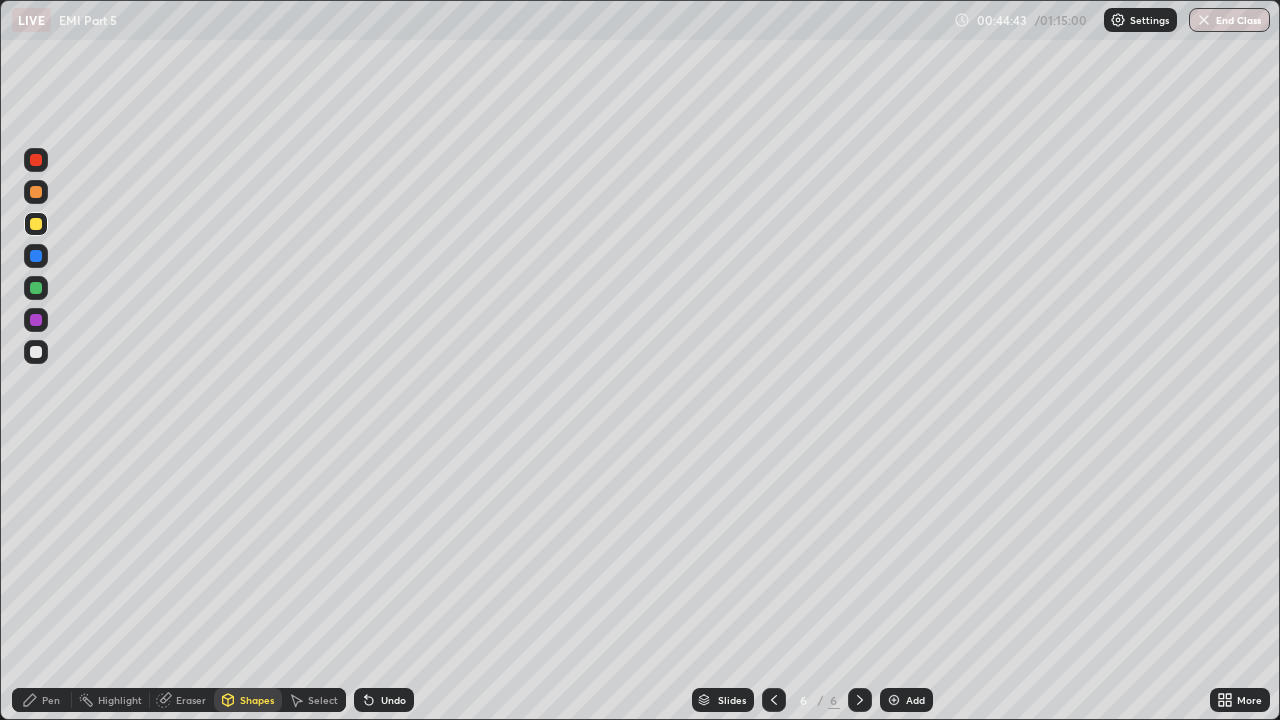 click at bounding box center (36, 352) 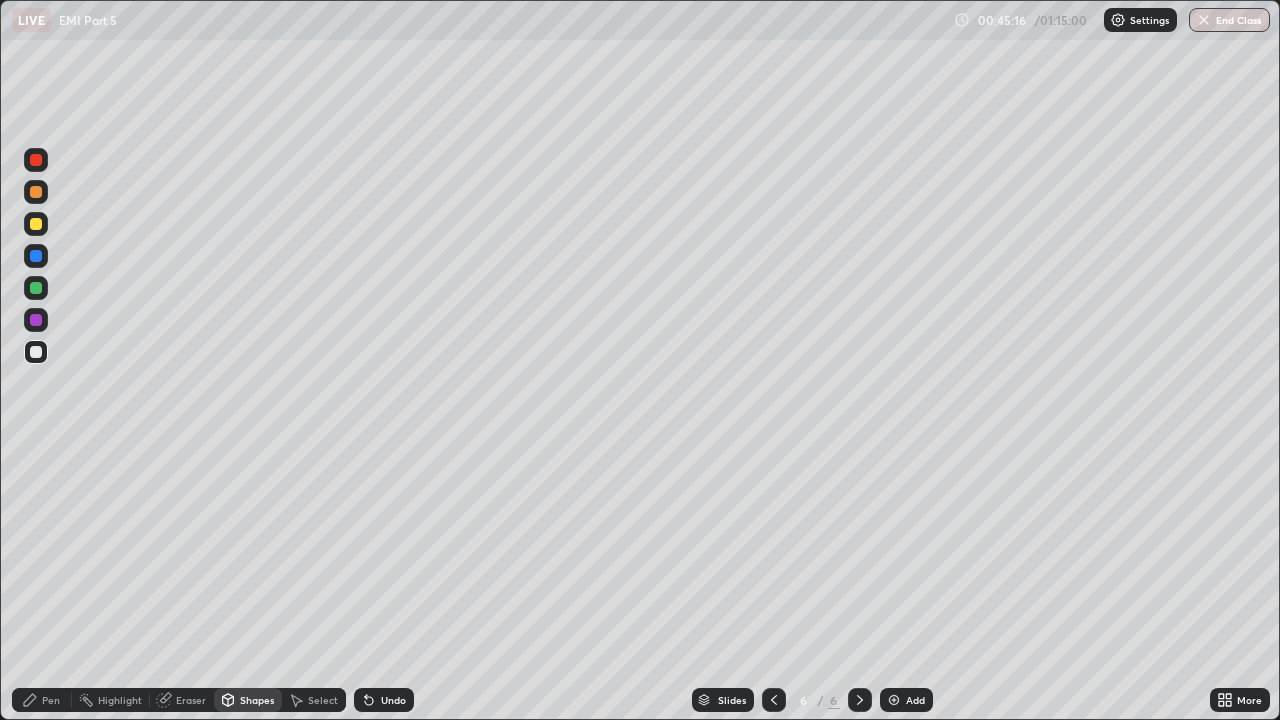 click 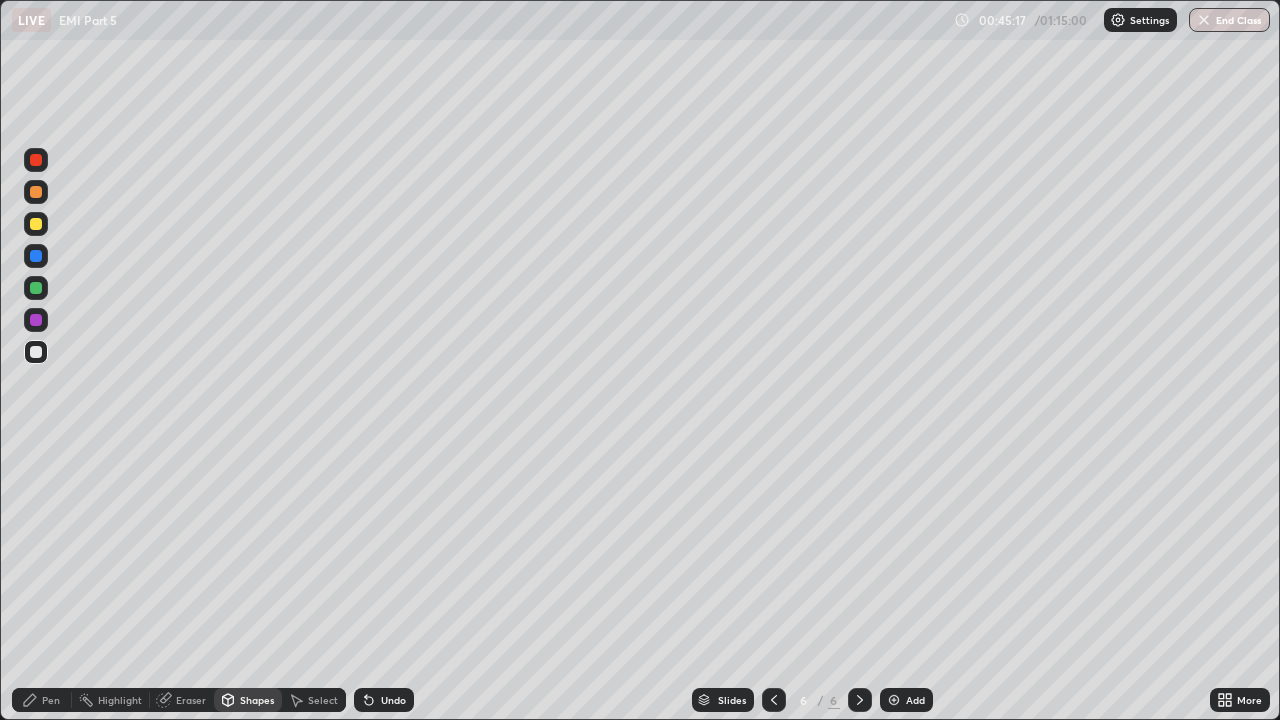 click on "Undo" at bounding box center (384, 700) 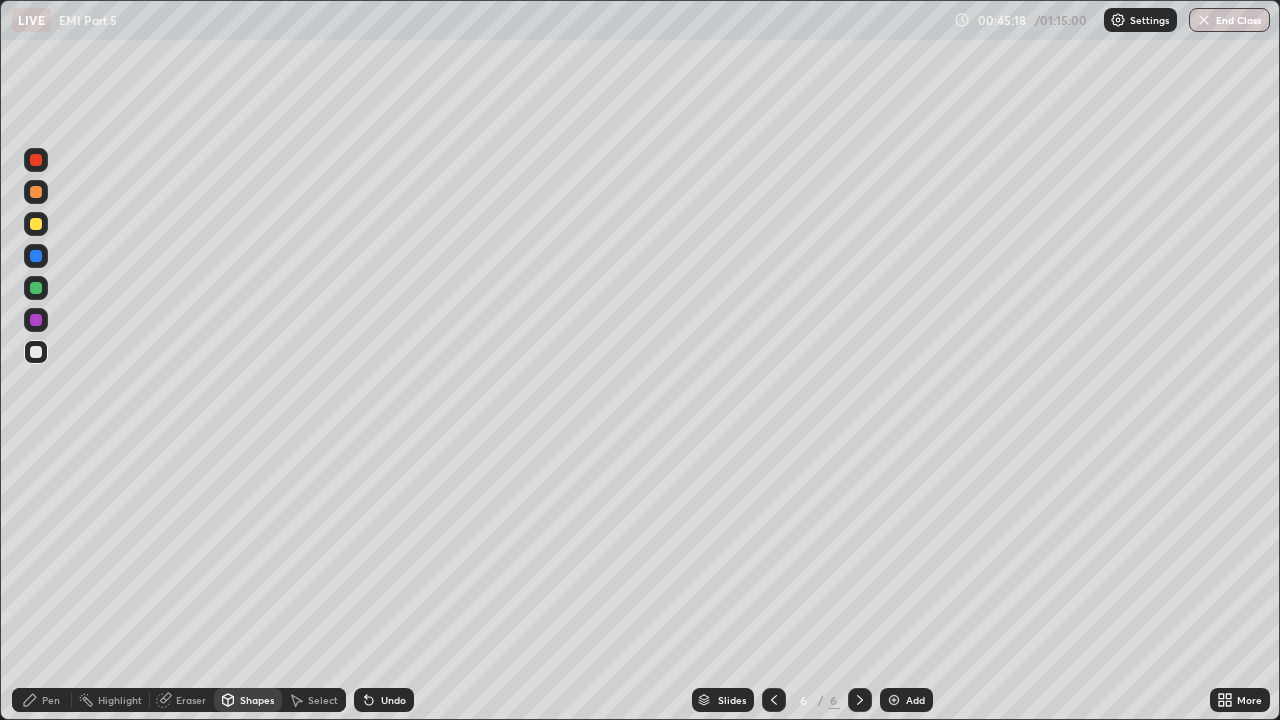 click on "Pen" at bounding box center [42, 700] 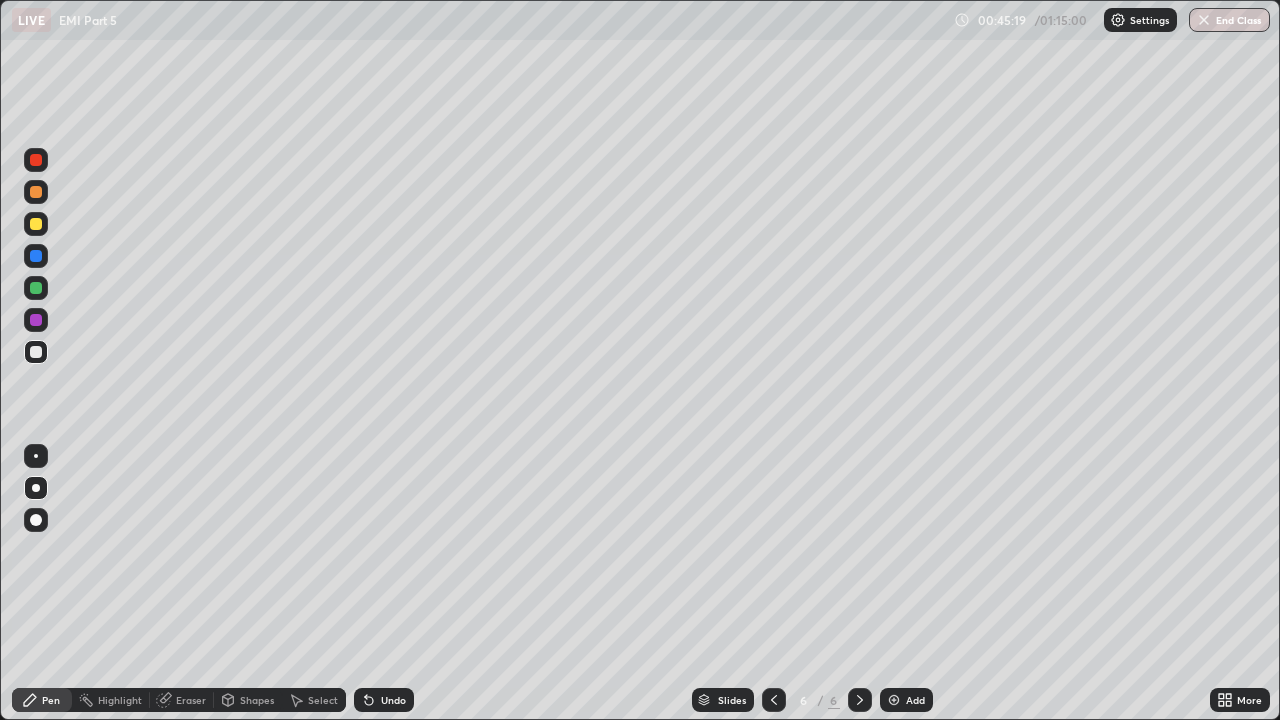 click on "Pen" at bounding box center [51, 700] 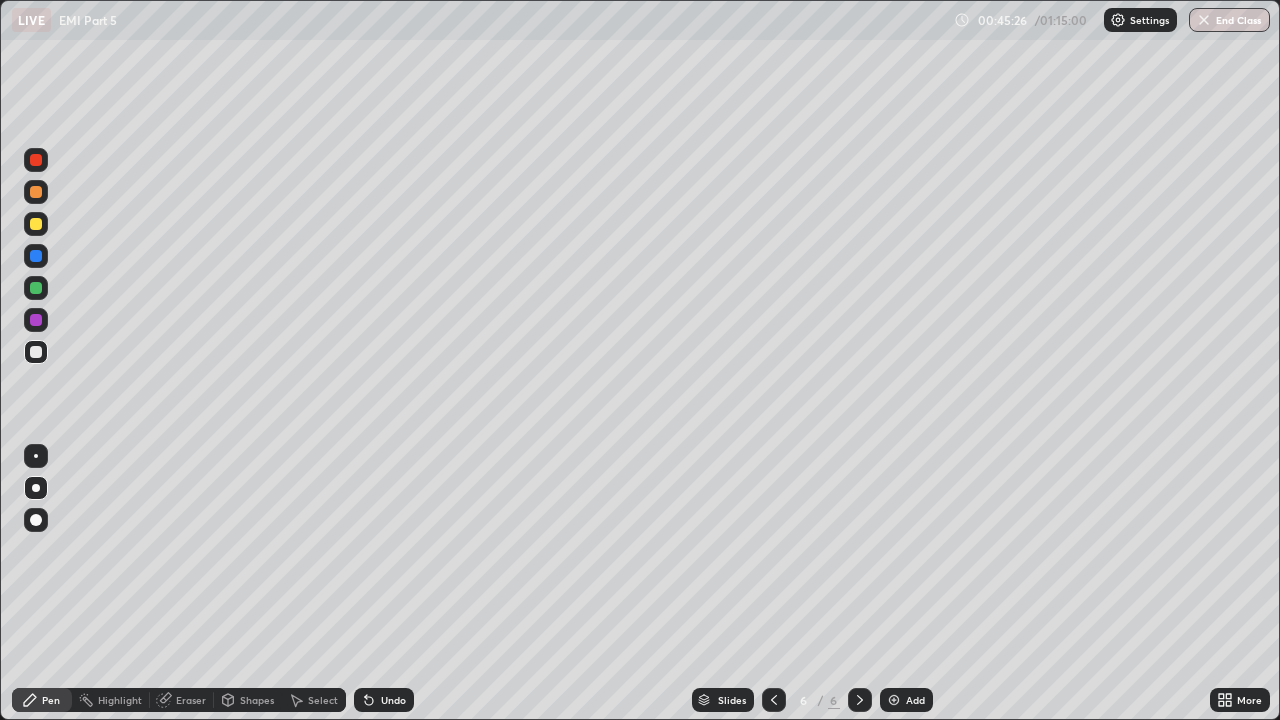 click at bounding box center [36, 192] 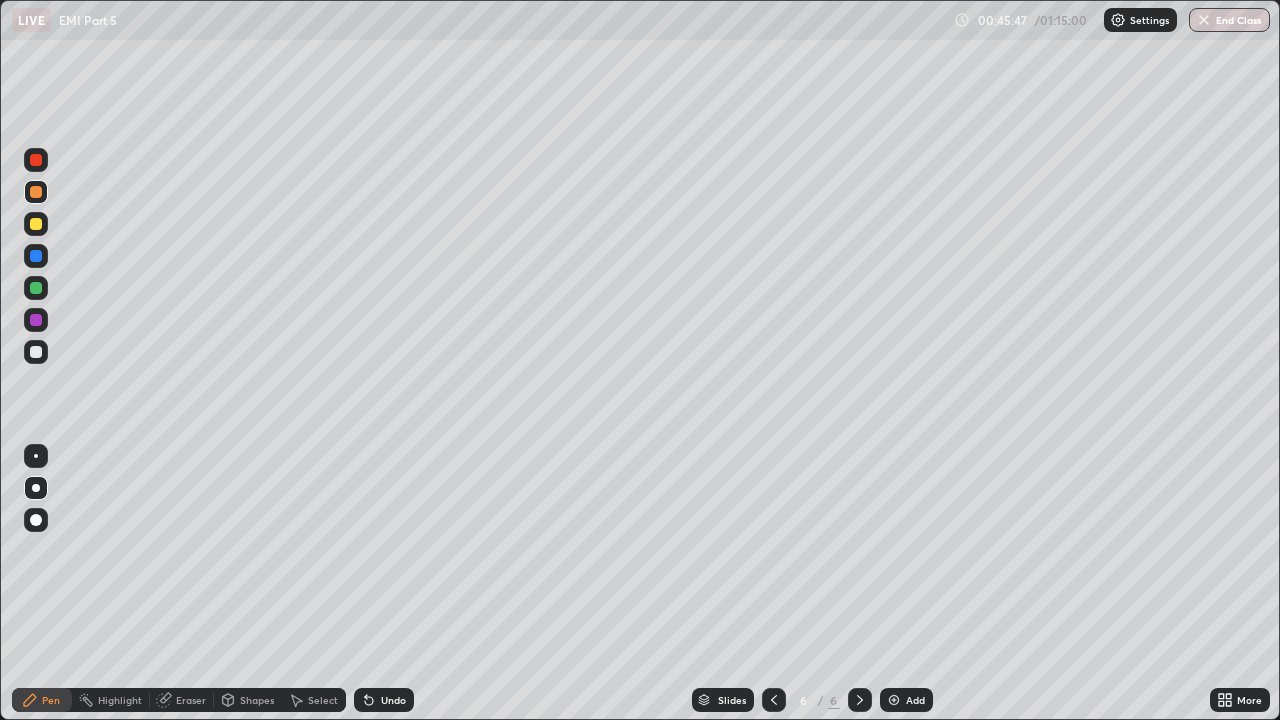 click at bounding box center [36, 192] 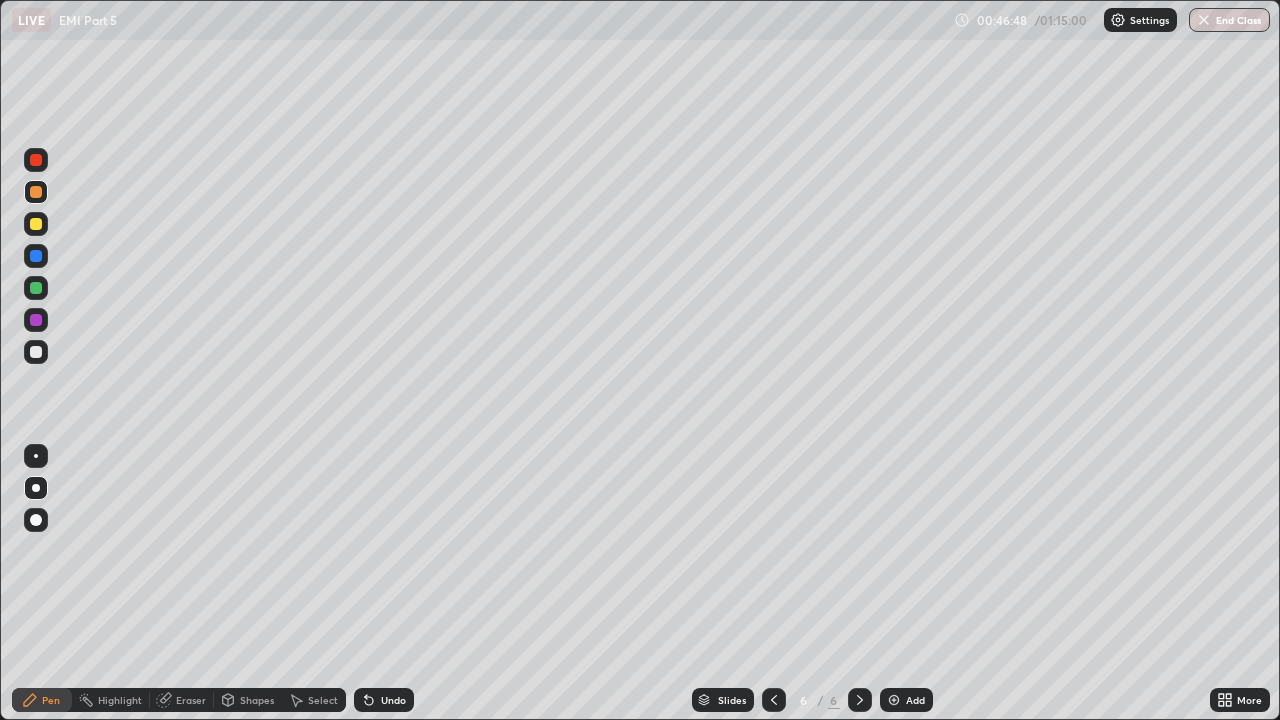 click at bounding box center (36, 224) 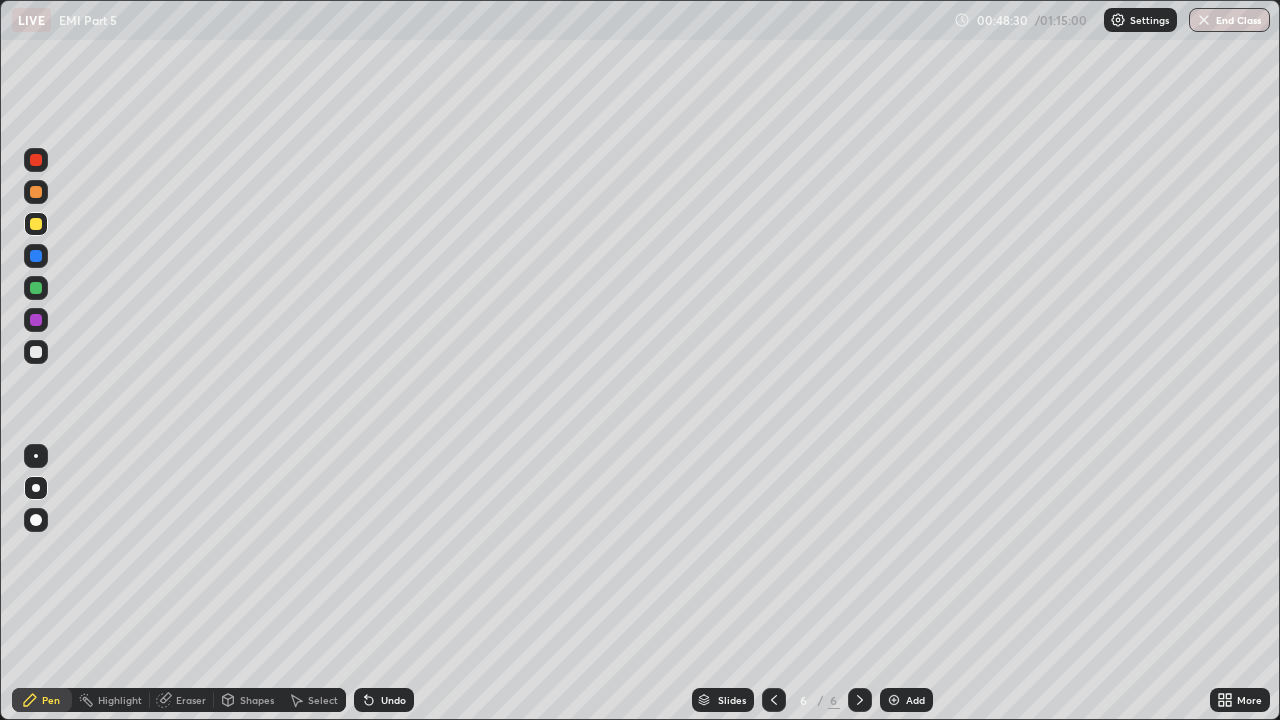 click at bounding box center [36, 256] 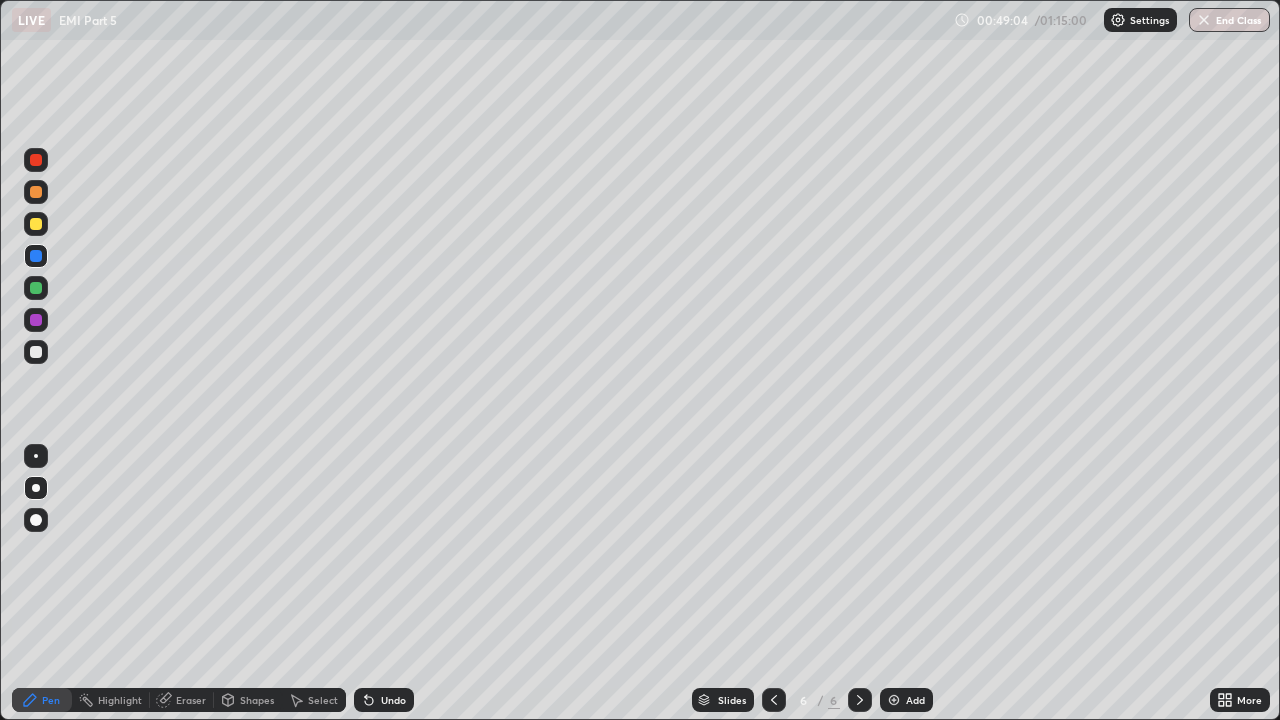 click at bounding box center [36, 224] 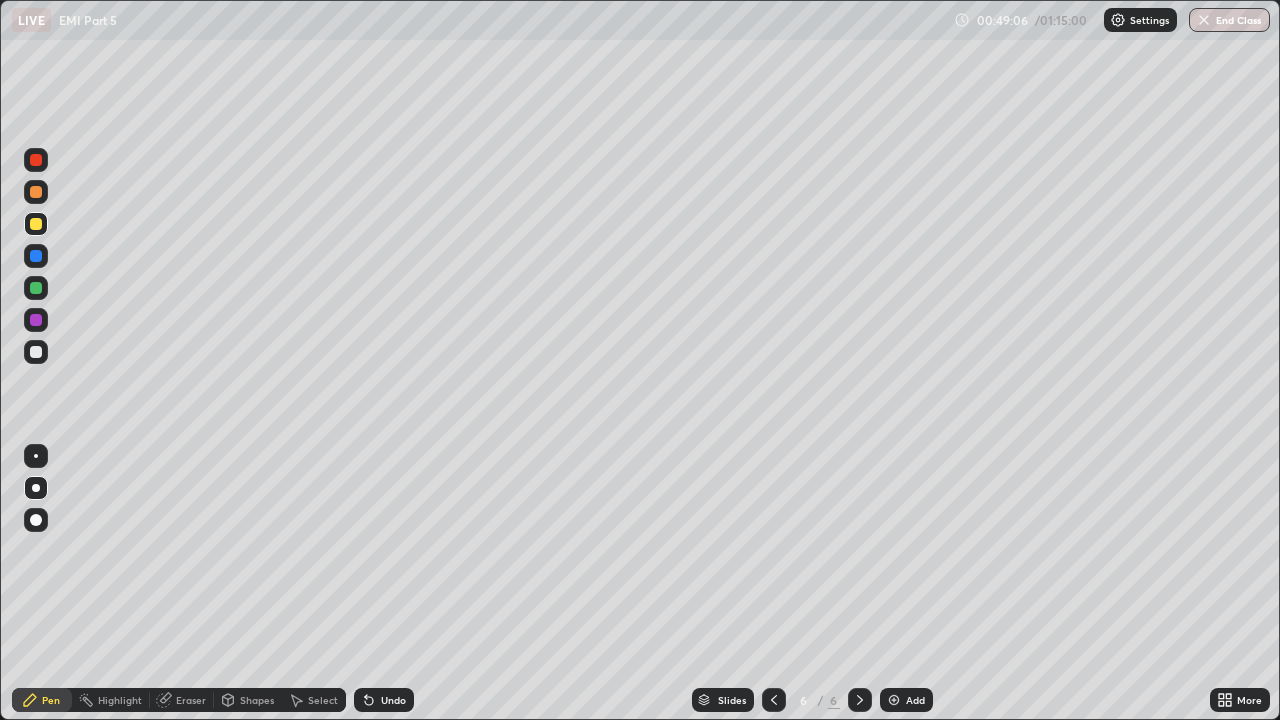 click at bounding box center (36, 288) 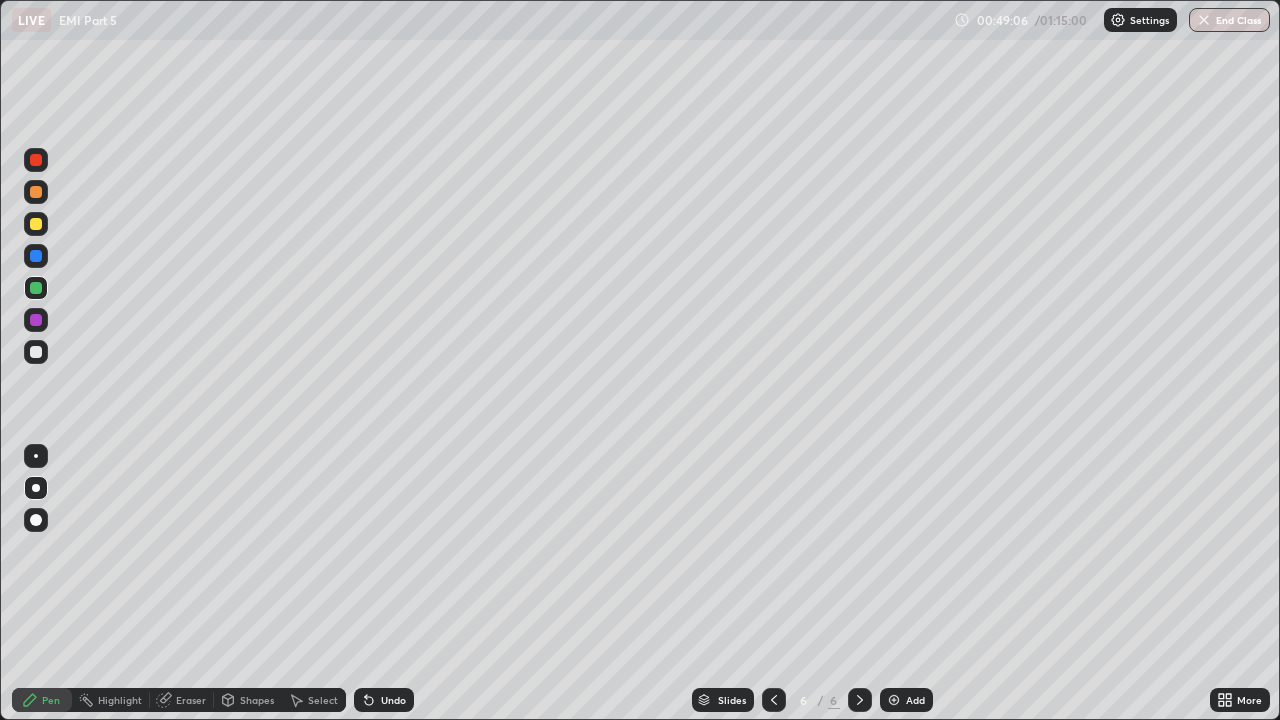 click at bounding box center [36, 320] 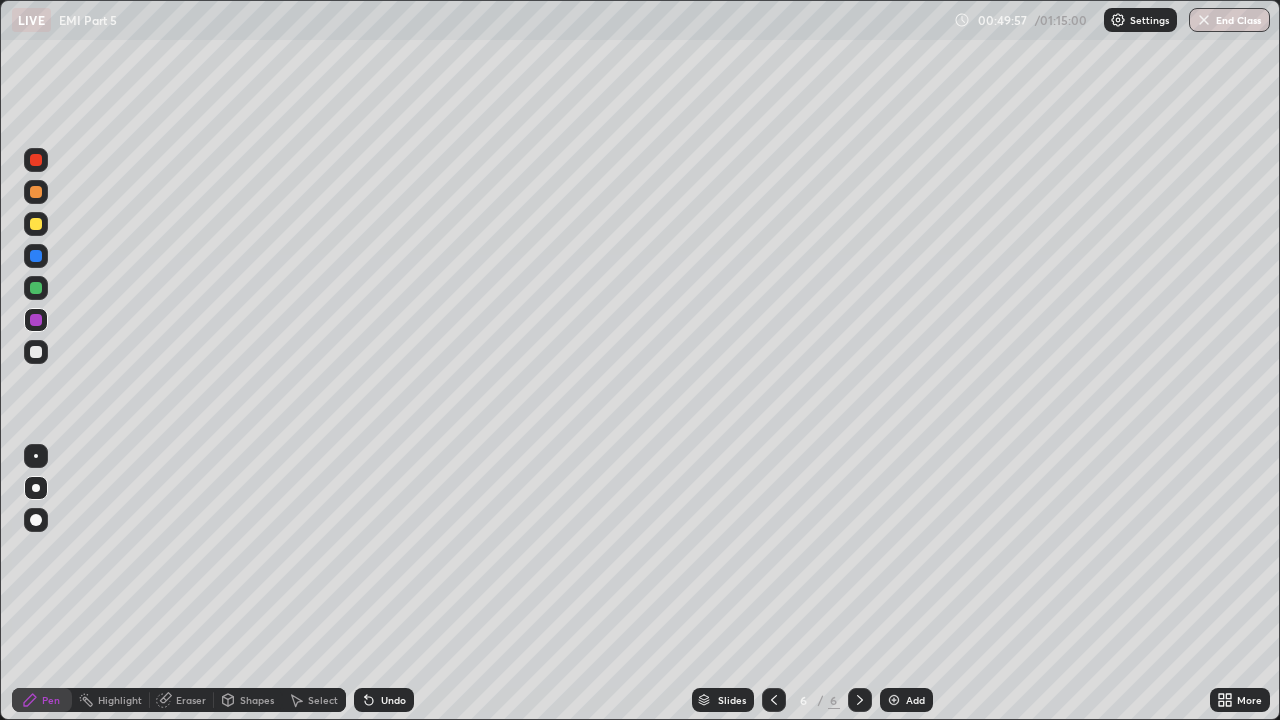 click at bounding box center (36, 224) 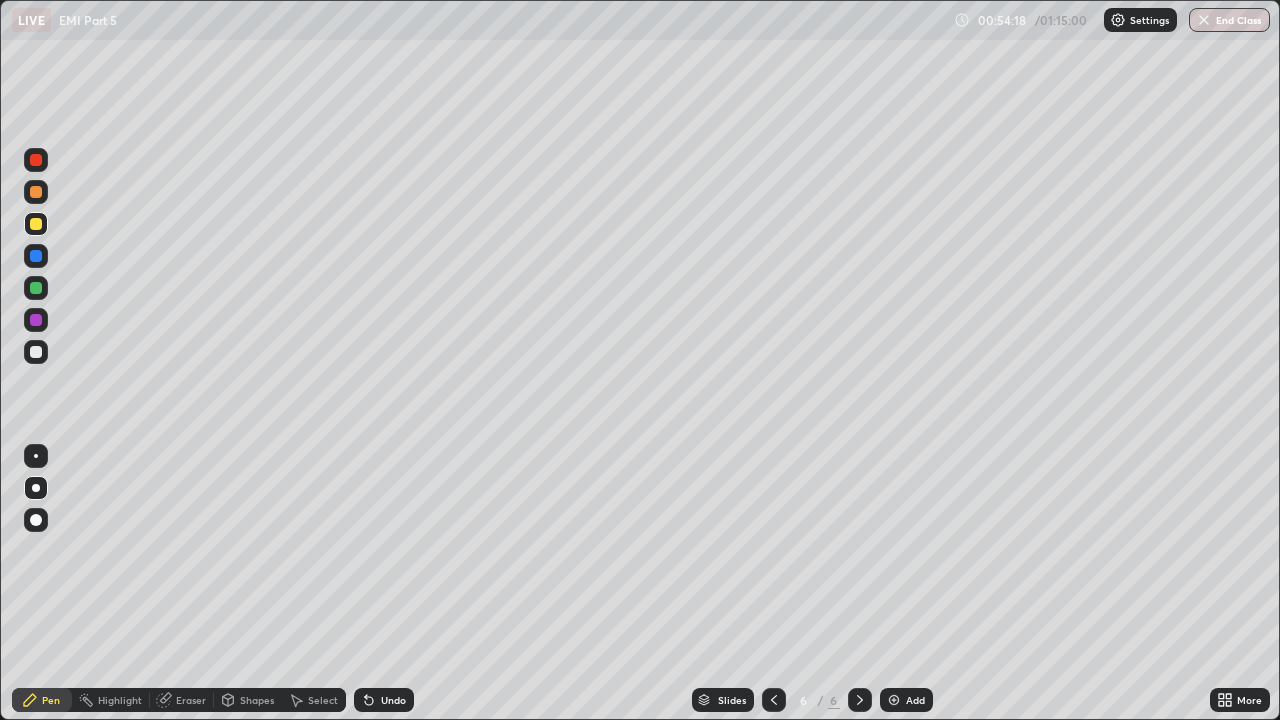 click at bounding box center [36, 192] 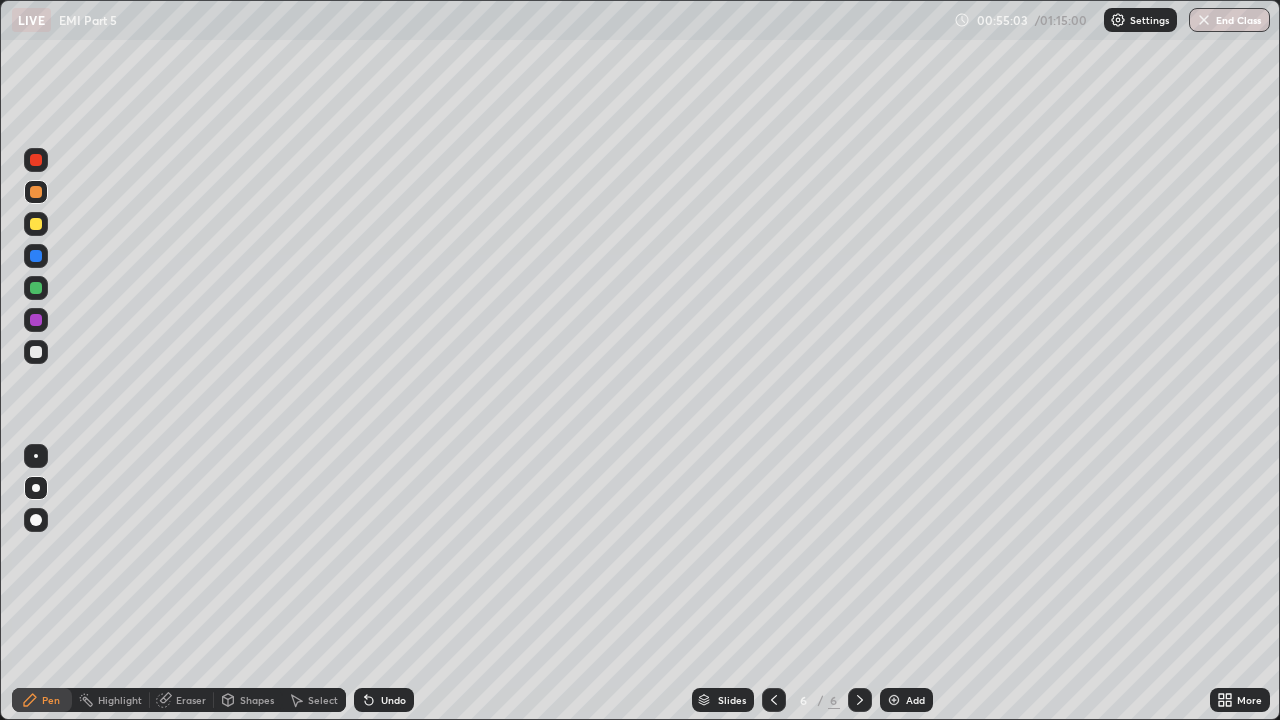 click on "Undo" at bounding box center [393, 700] 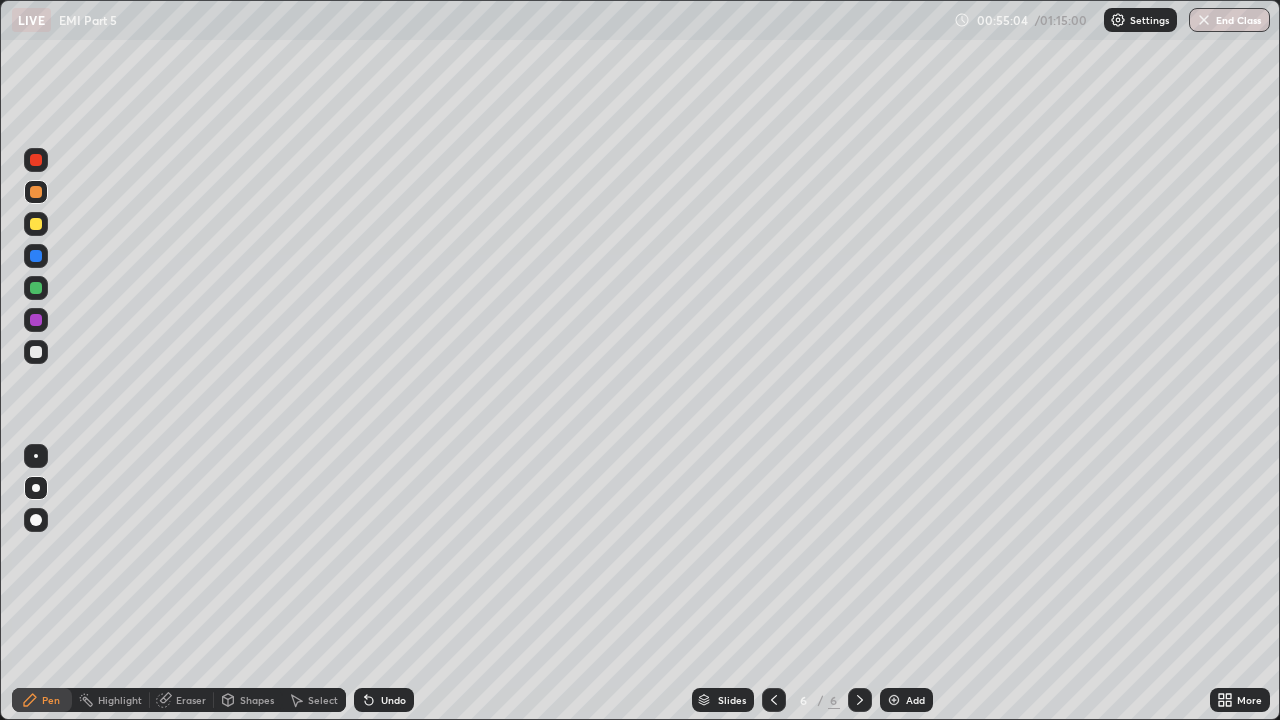 click on "Undo" at bounding box center (384, 700) 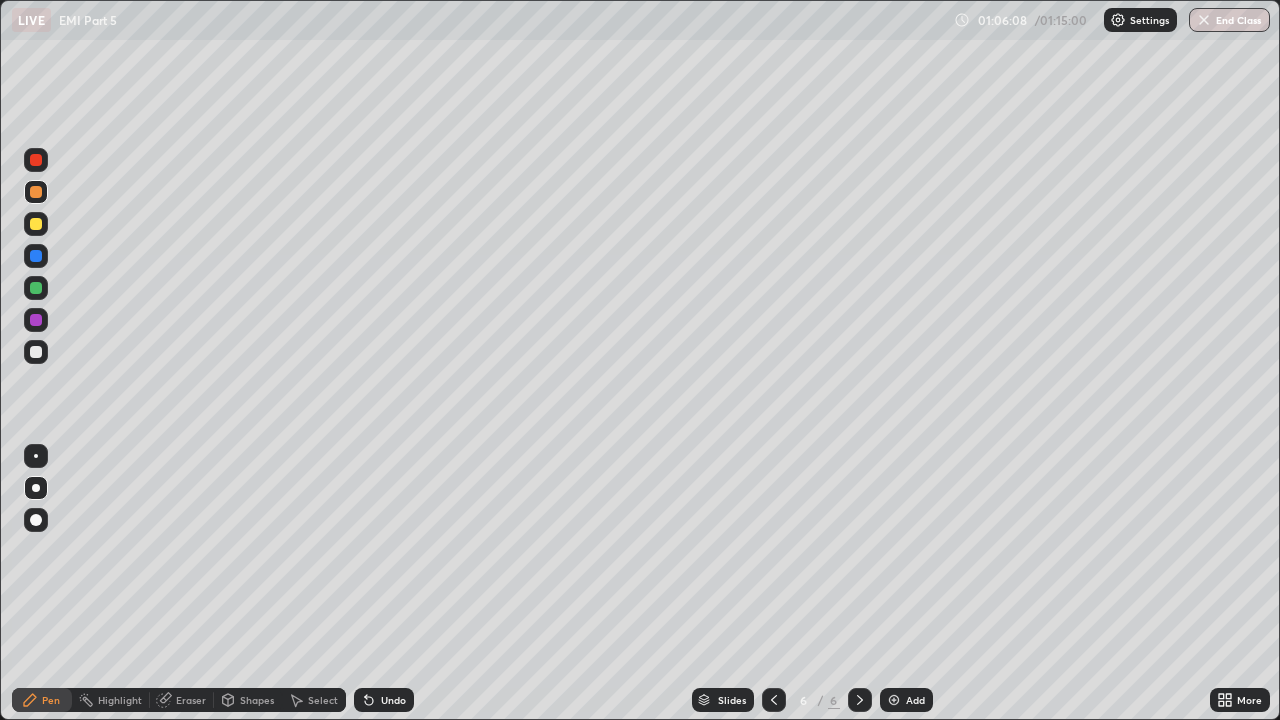 click on "Add" at bounding box center [906, 700] 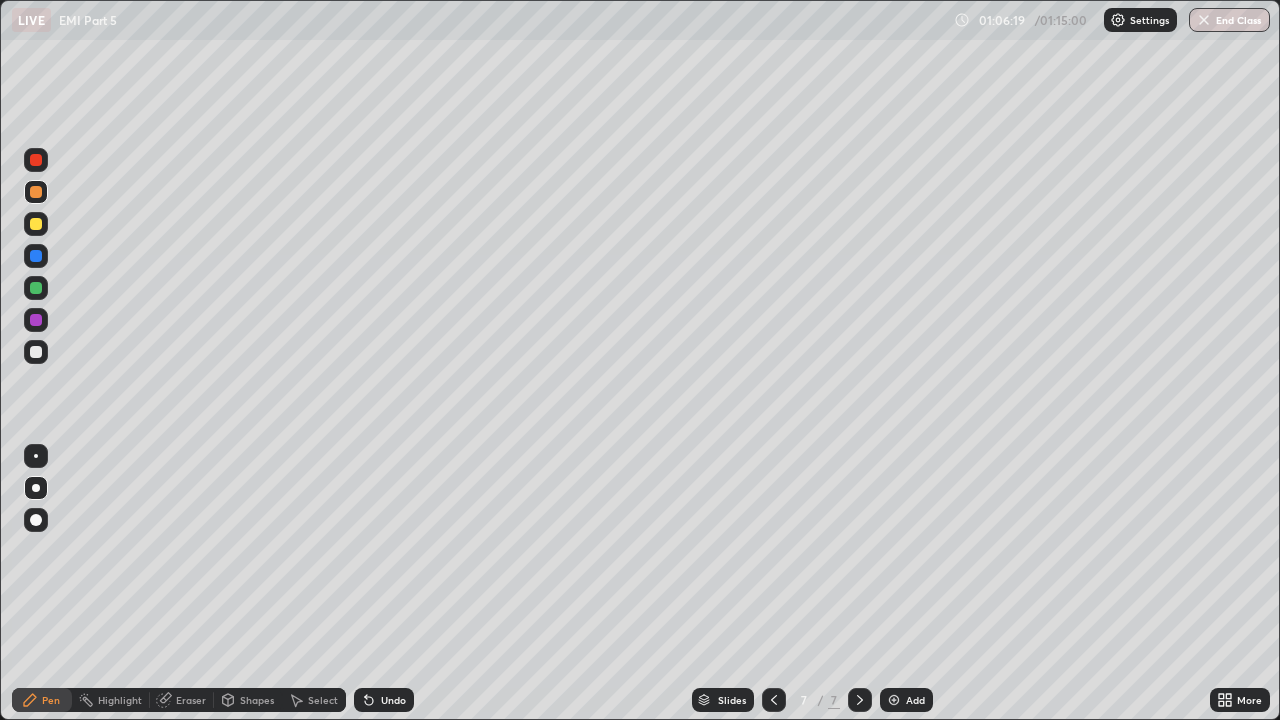 click at bounding box center [36, 224] 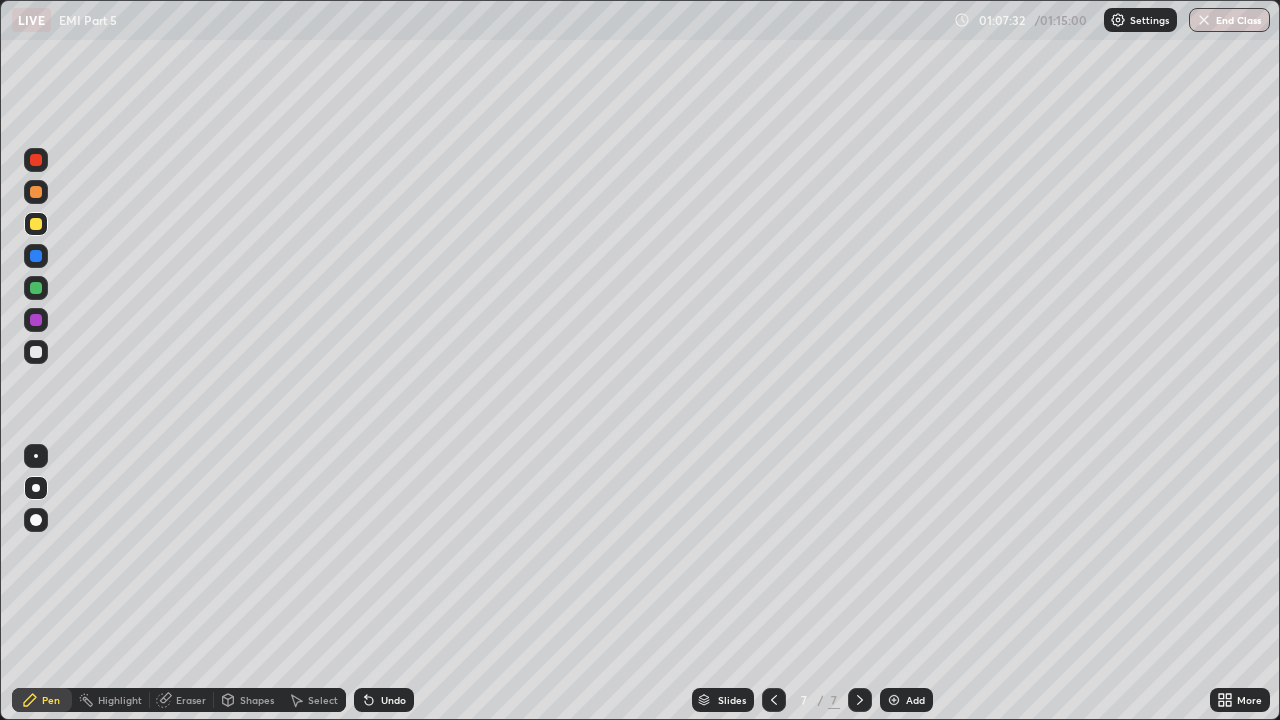 click at bounding box center (36, 192) 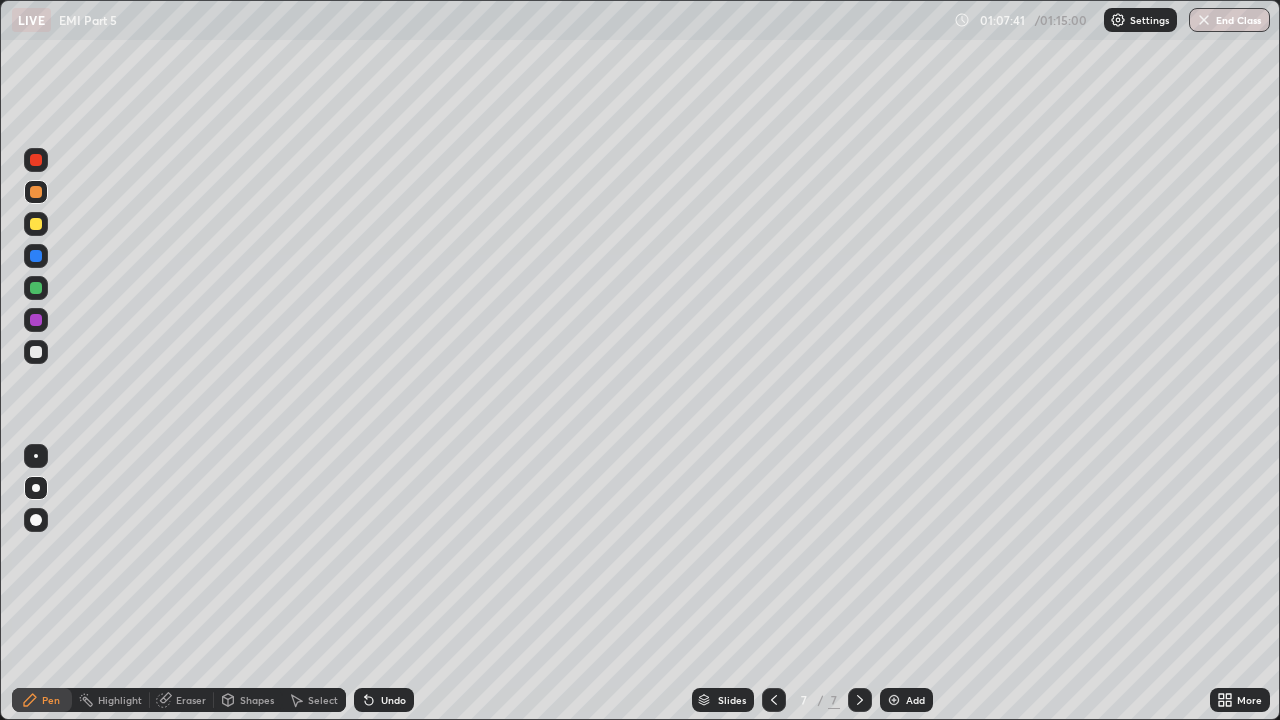 click on "Undo" at bounding box center (384, 700) 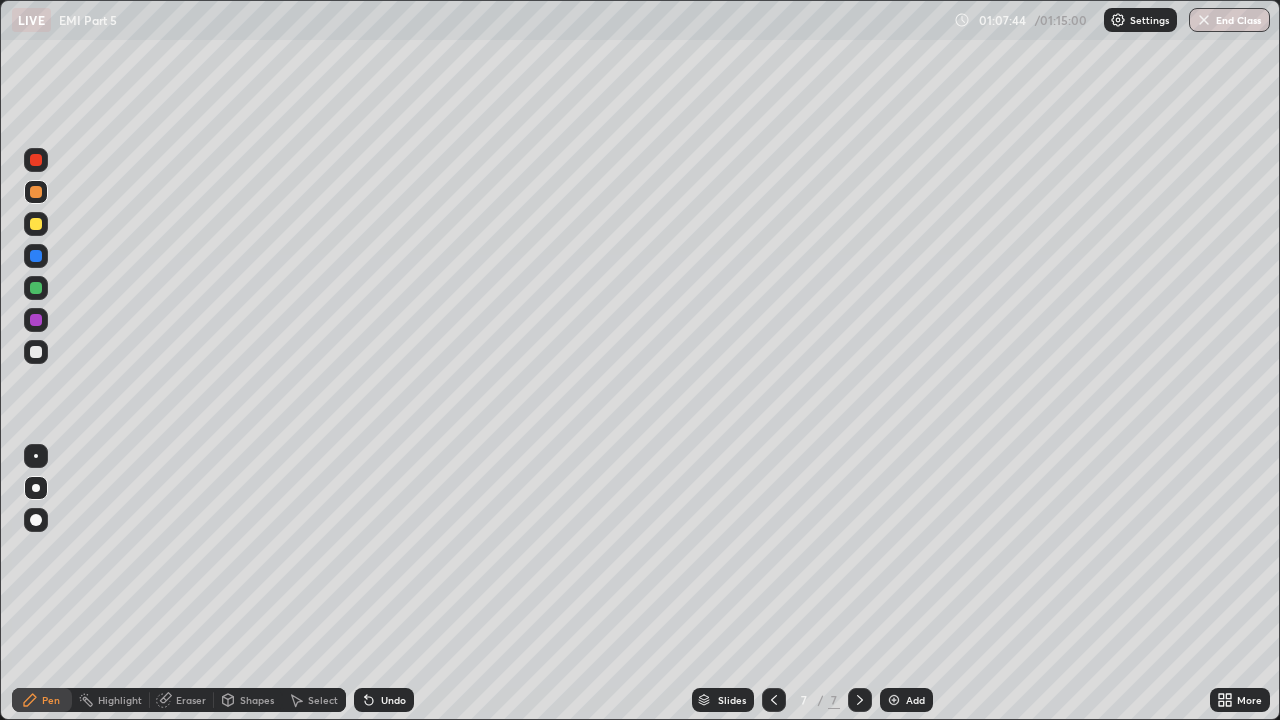 click at bounding box center [36, 192] 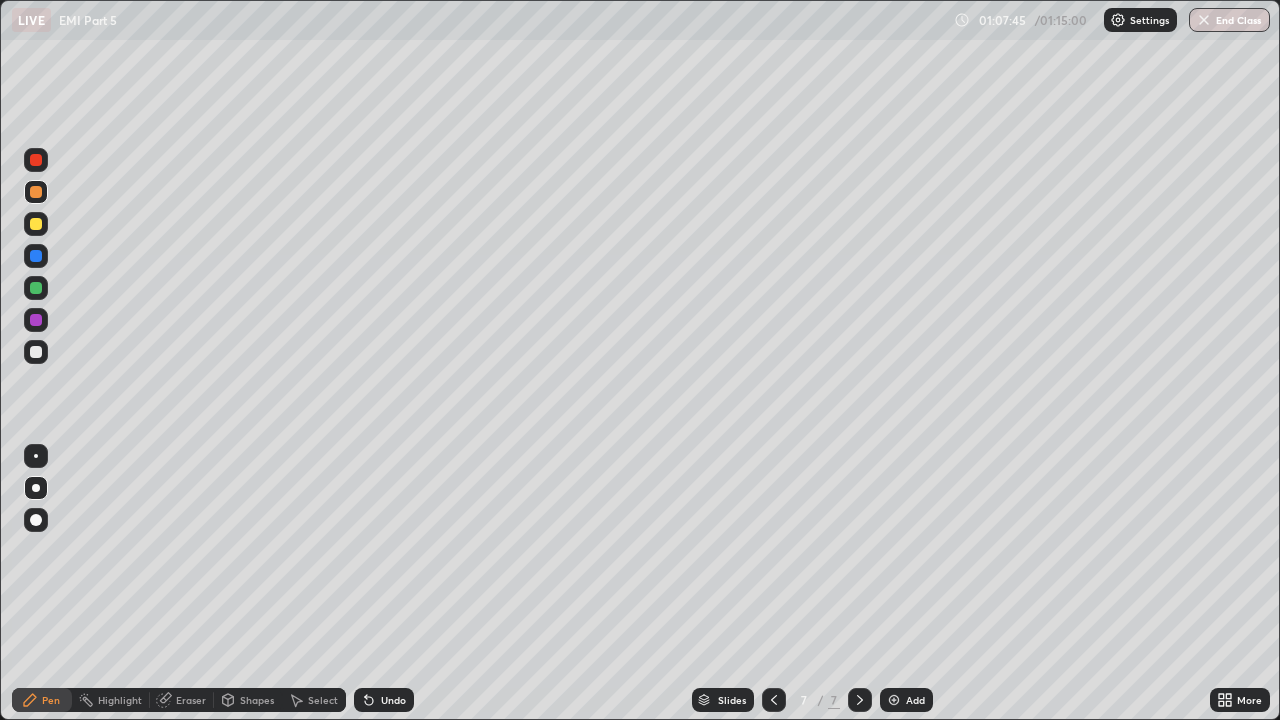 click at bounding box center [36, 224] 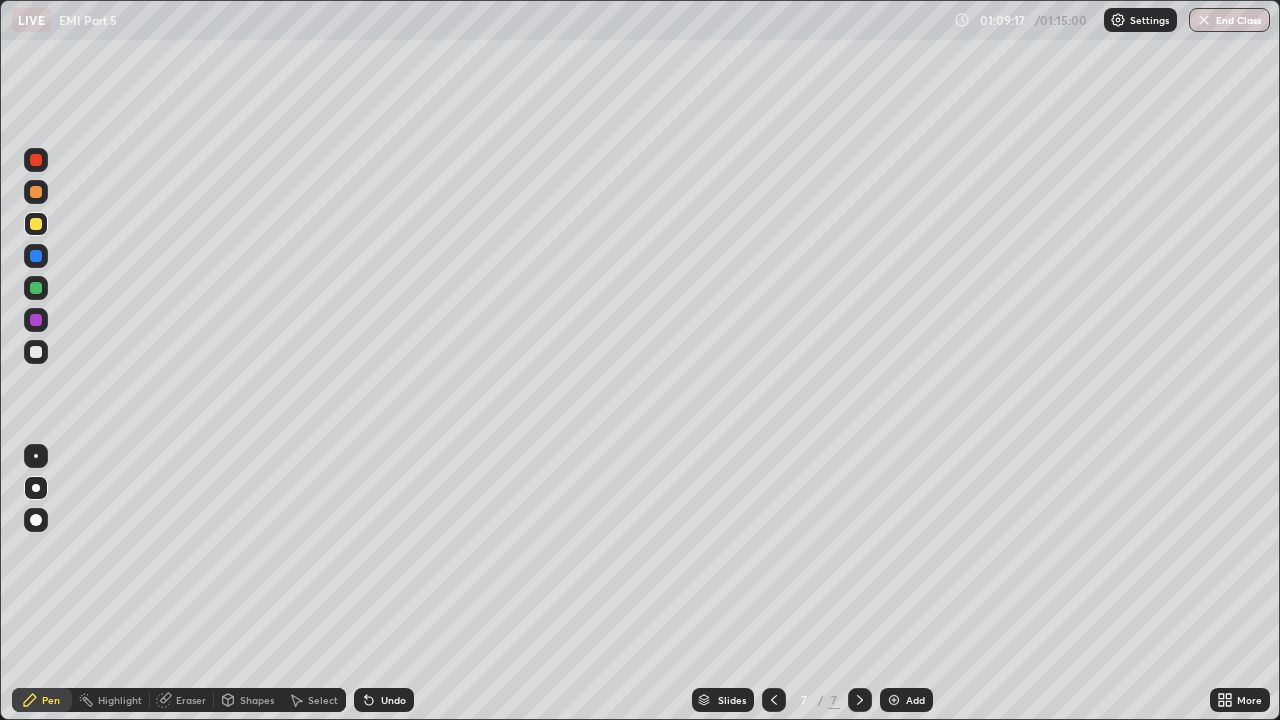click at bounding box center (36, 192) 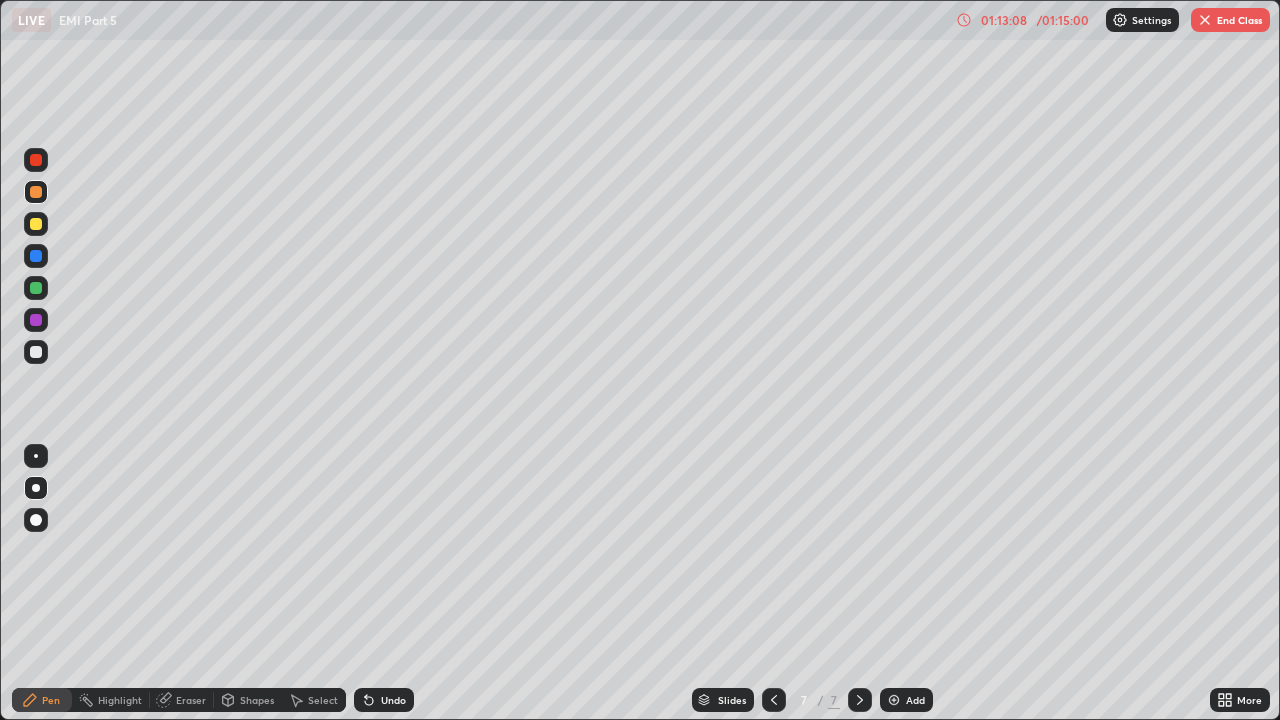 click 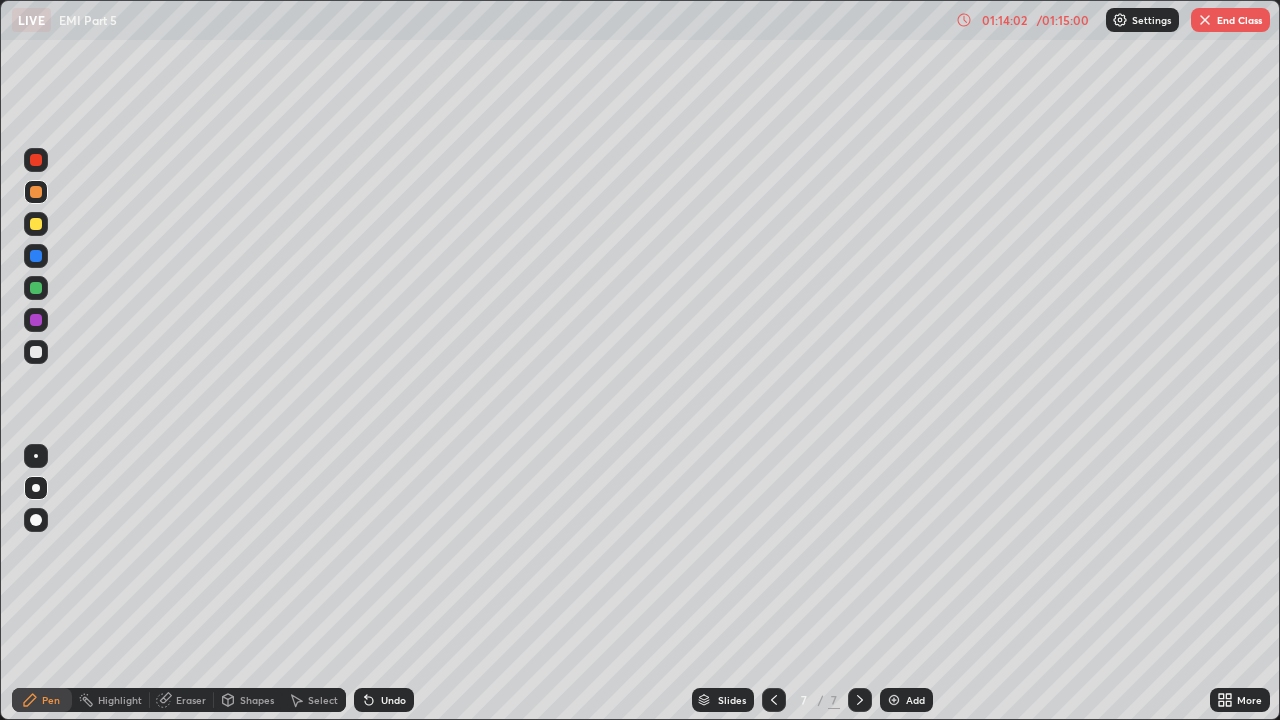 click at bounding box center [774, 700] 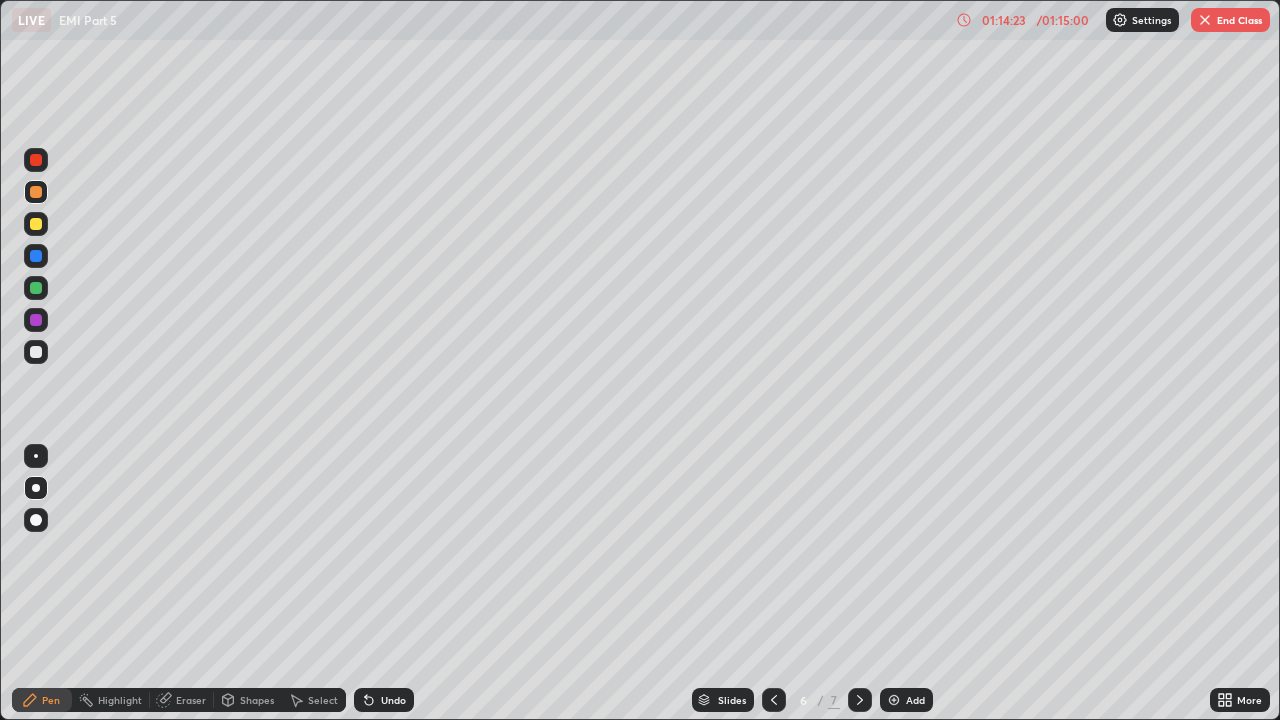 click 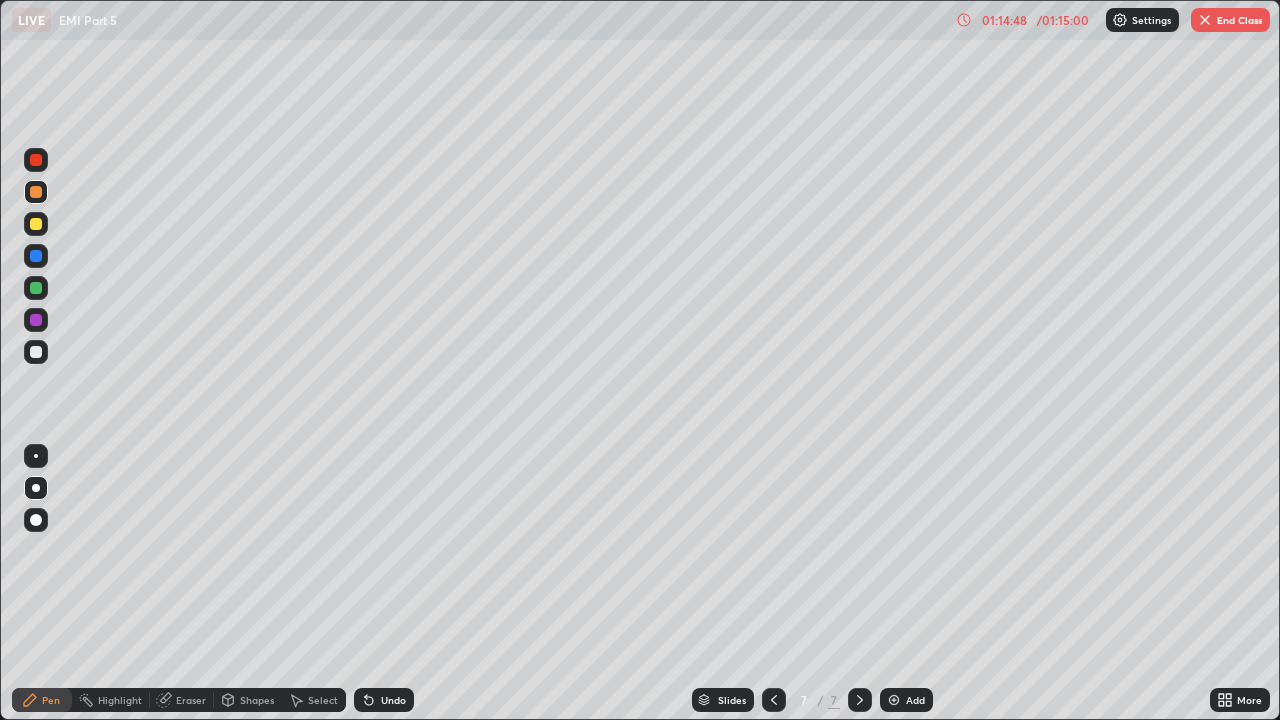 click 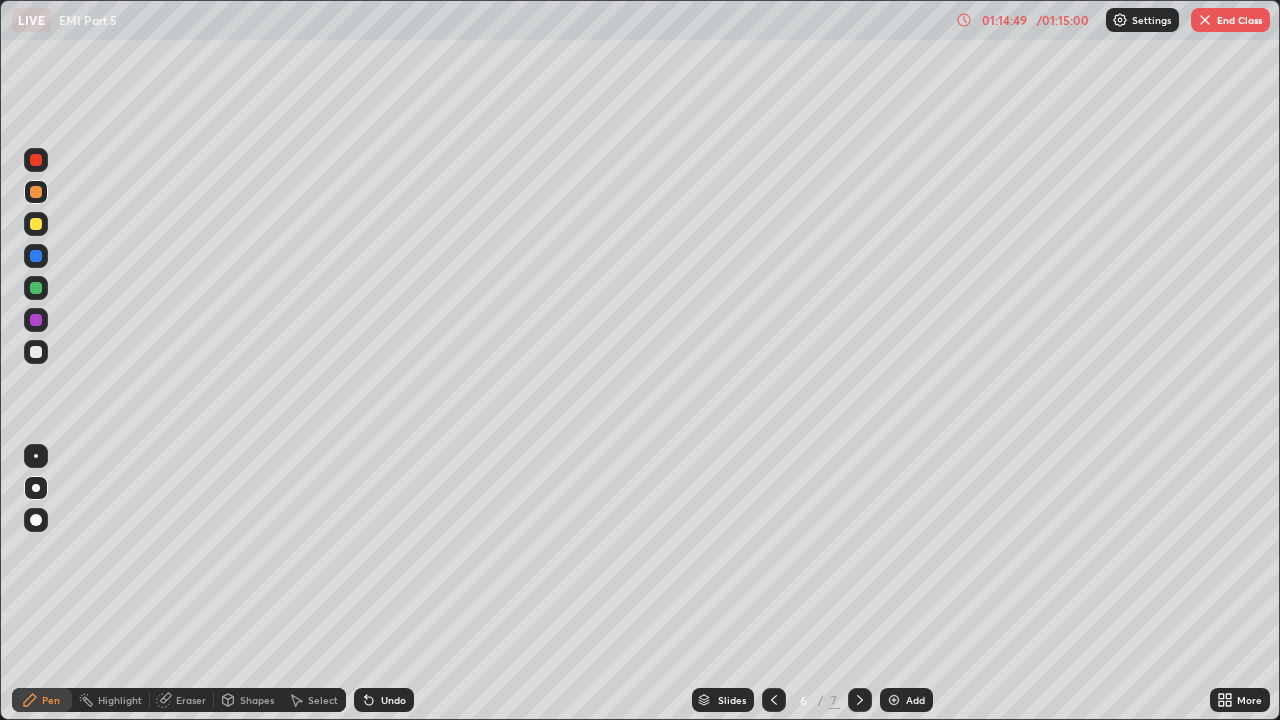 click 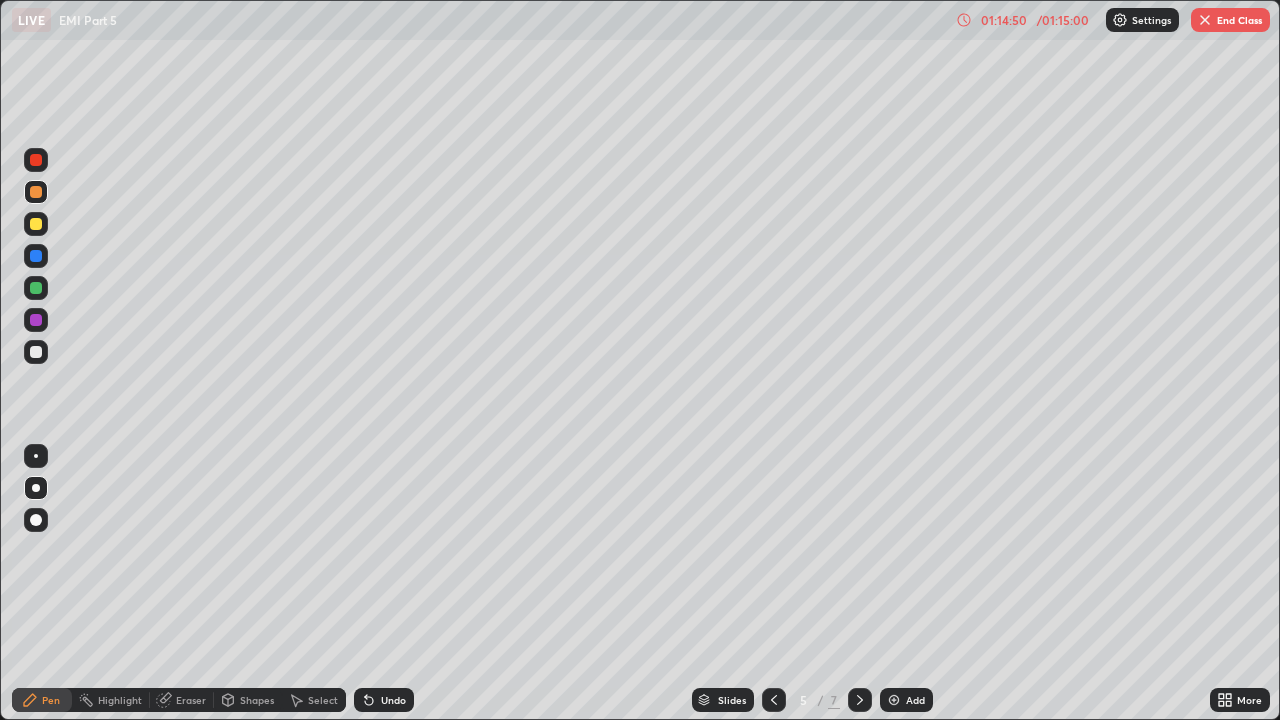 click at bounding box center [774, 700] 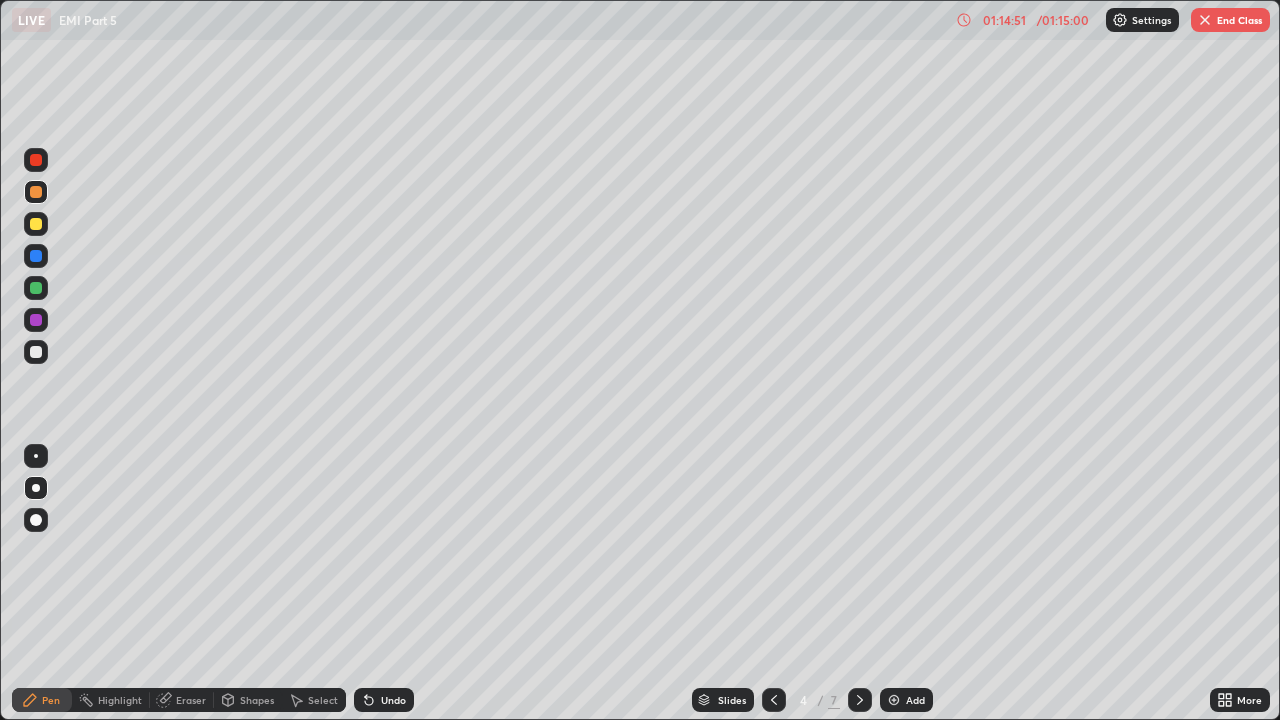 click 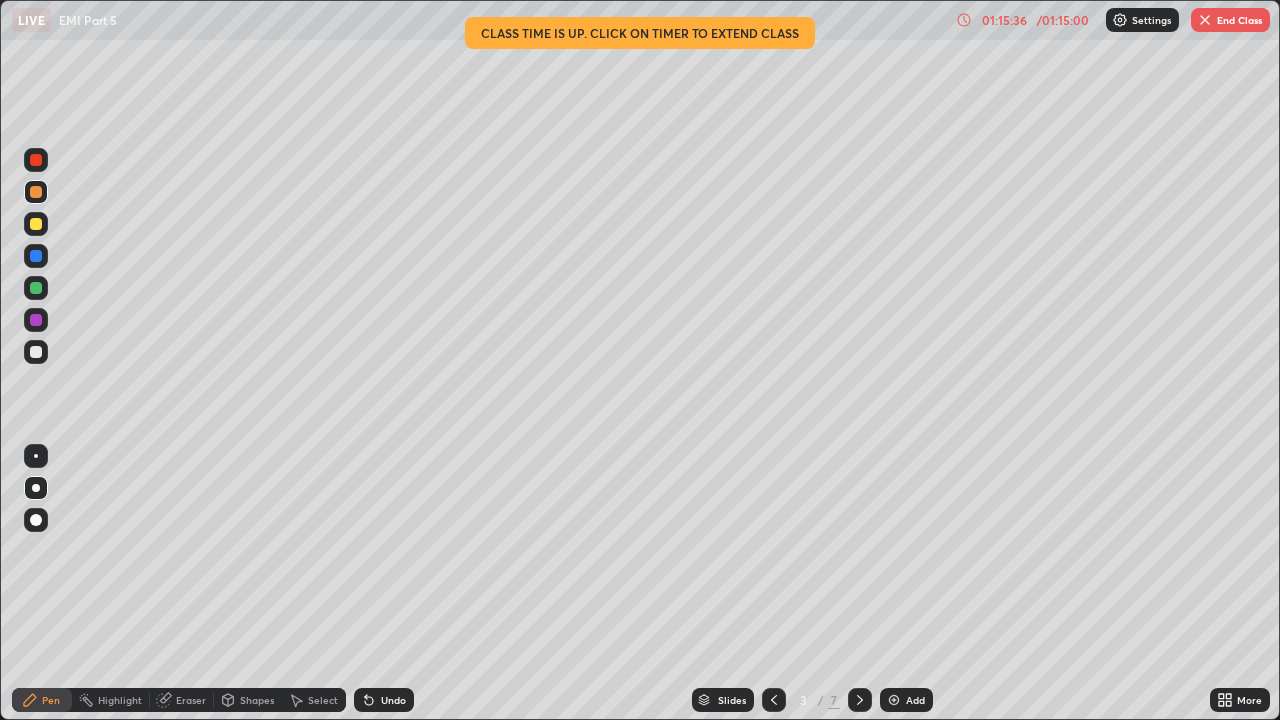click 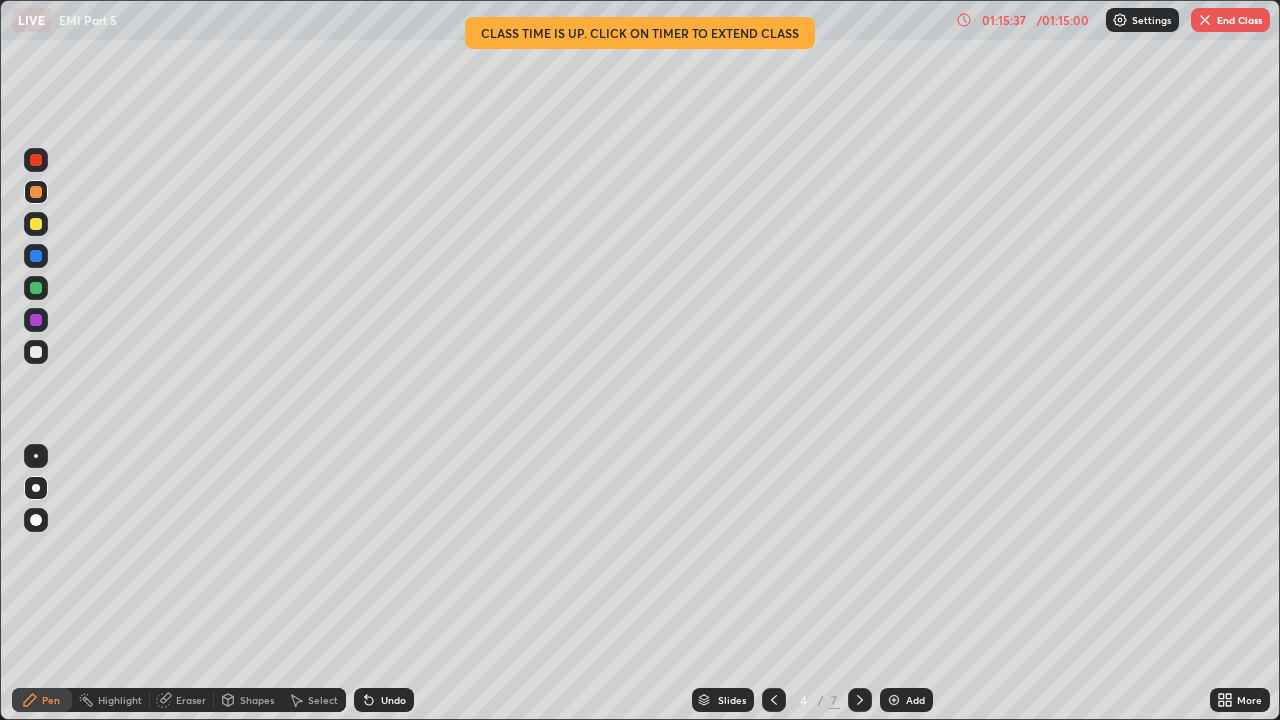 click 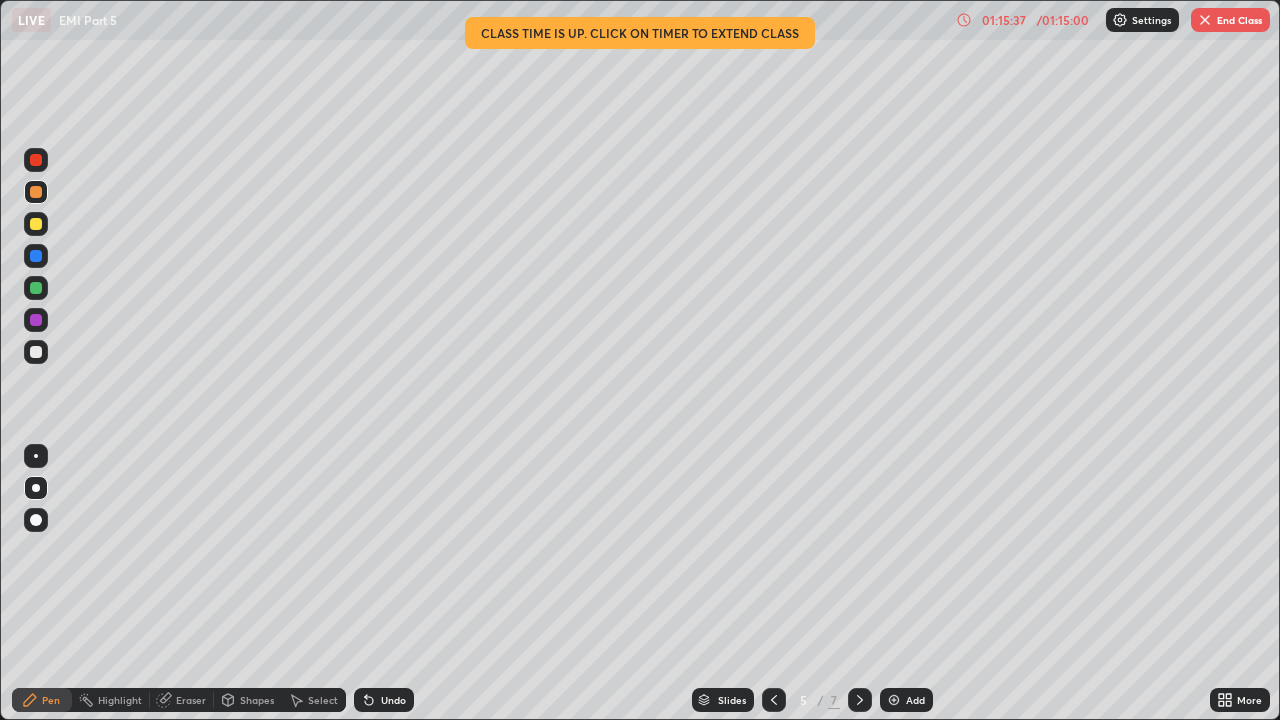 click 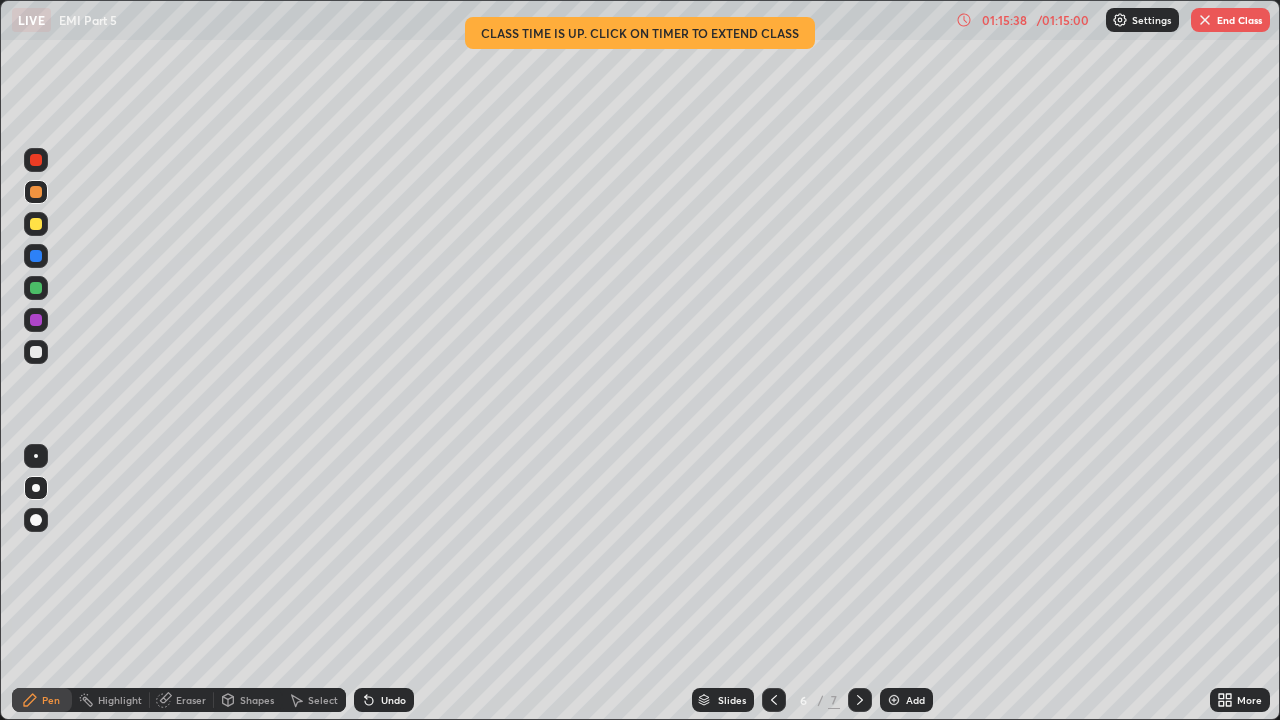 click at bounding box center (860, 700) 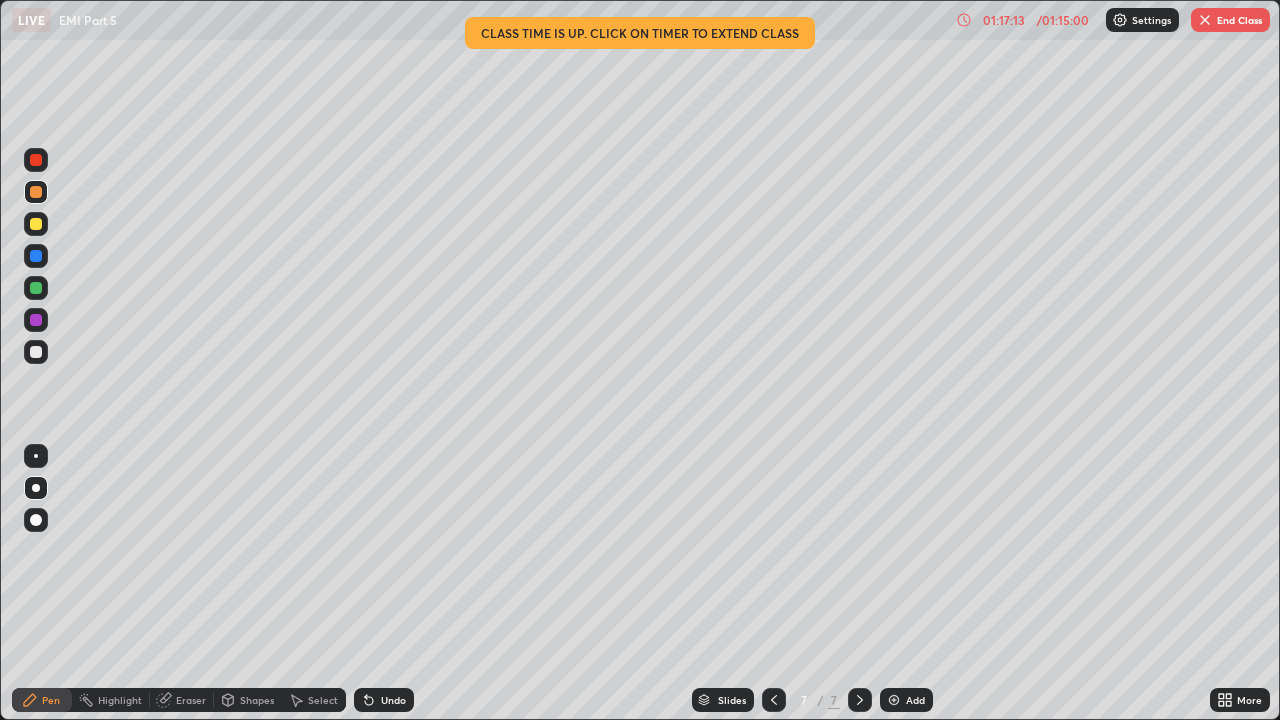 click on "End Class" at bounding box center [1230, 20] 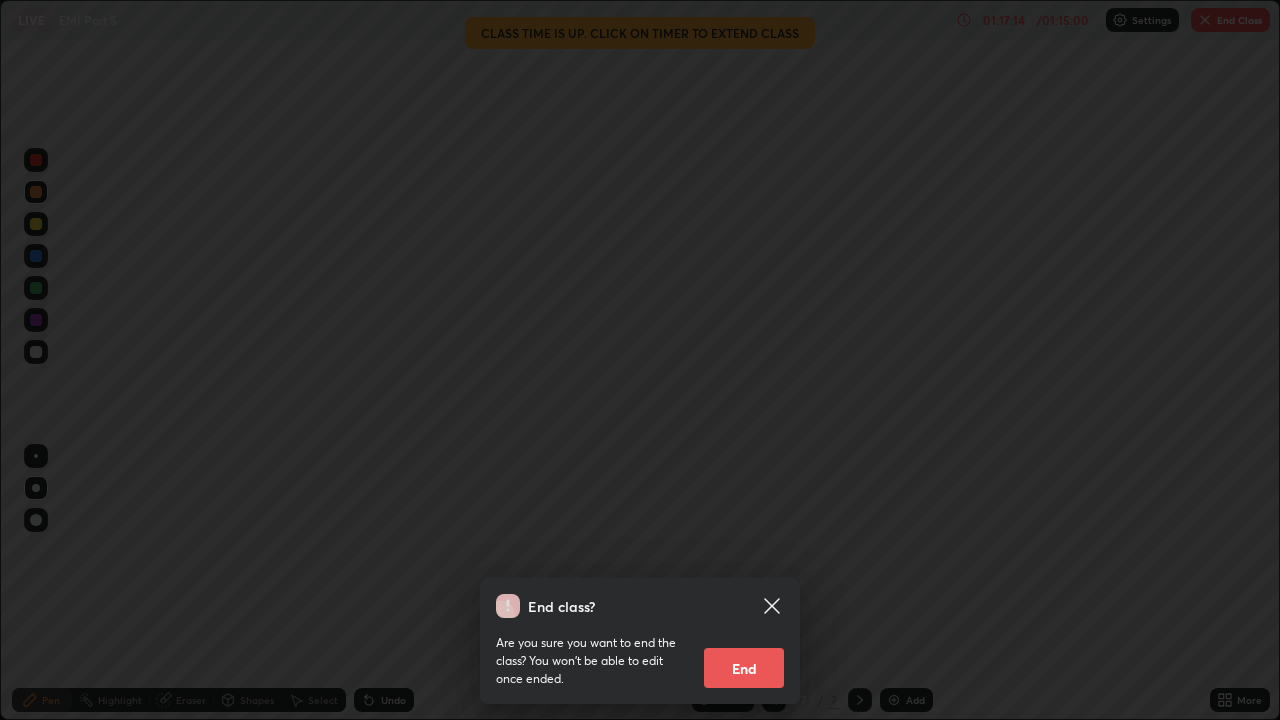 click on "End" at bounding box center (744, 668) 